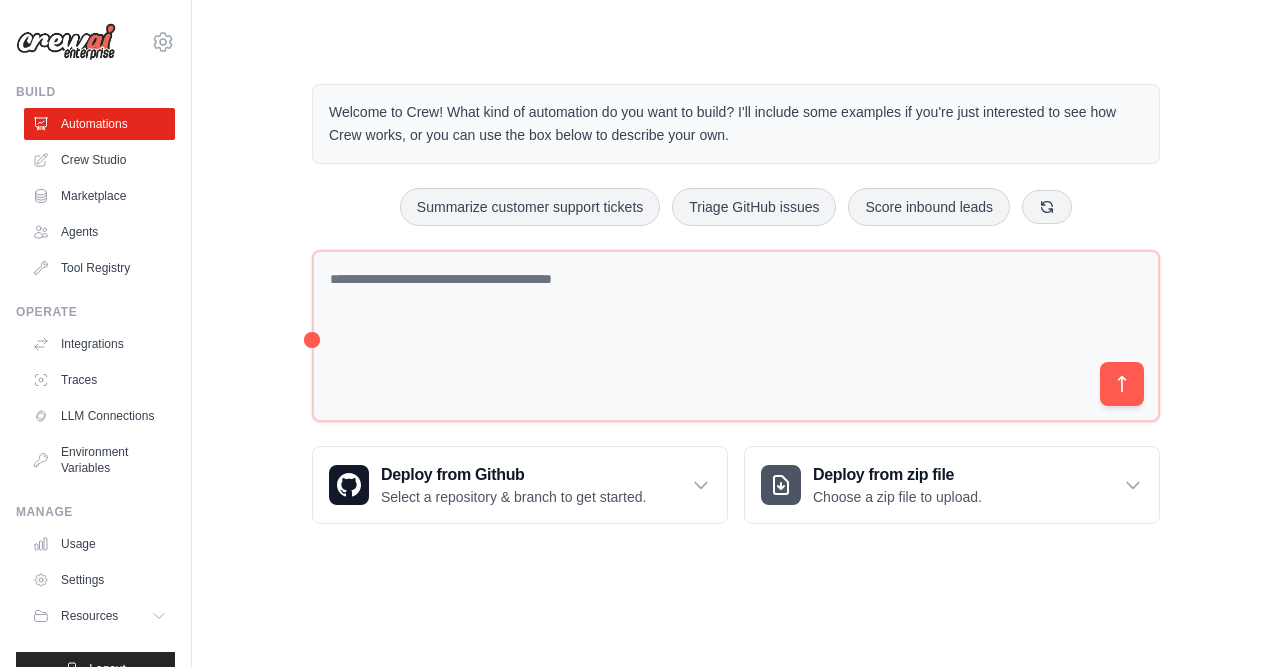 scroll, scrollTop: 0, scrollLeft: 0, axis: both 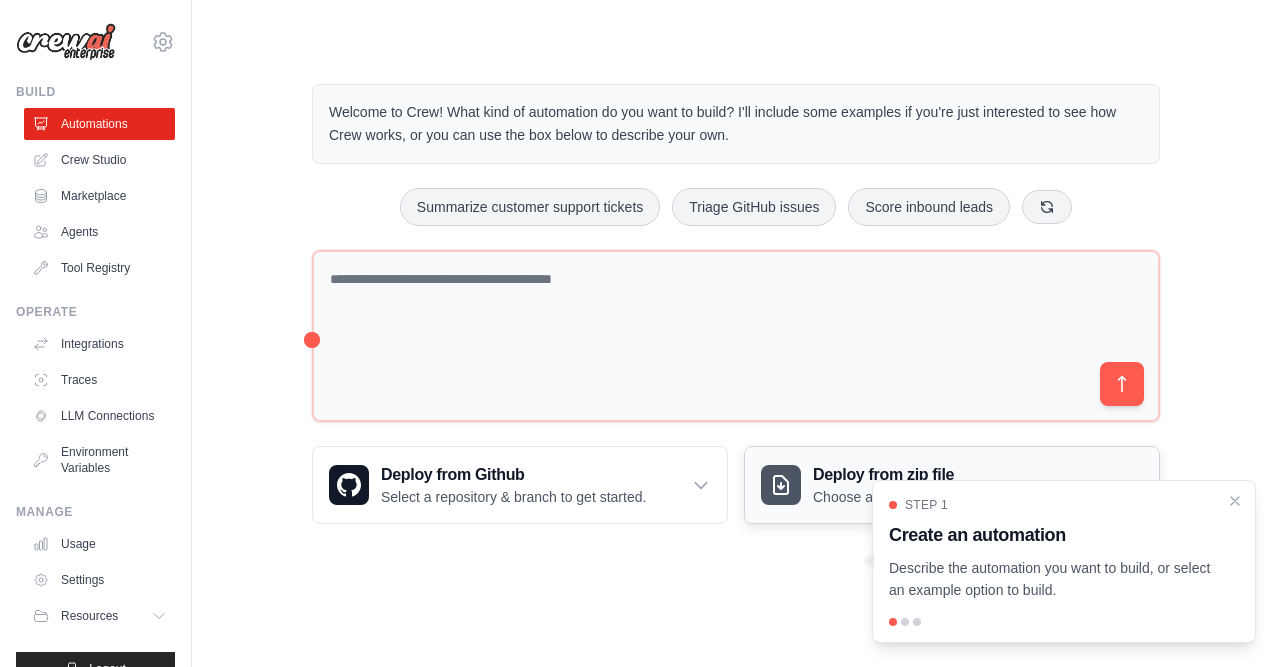click on "Deploy from zip file" at bounding box center (897, 475) 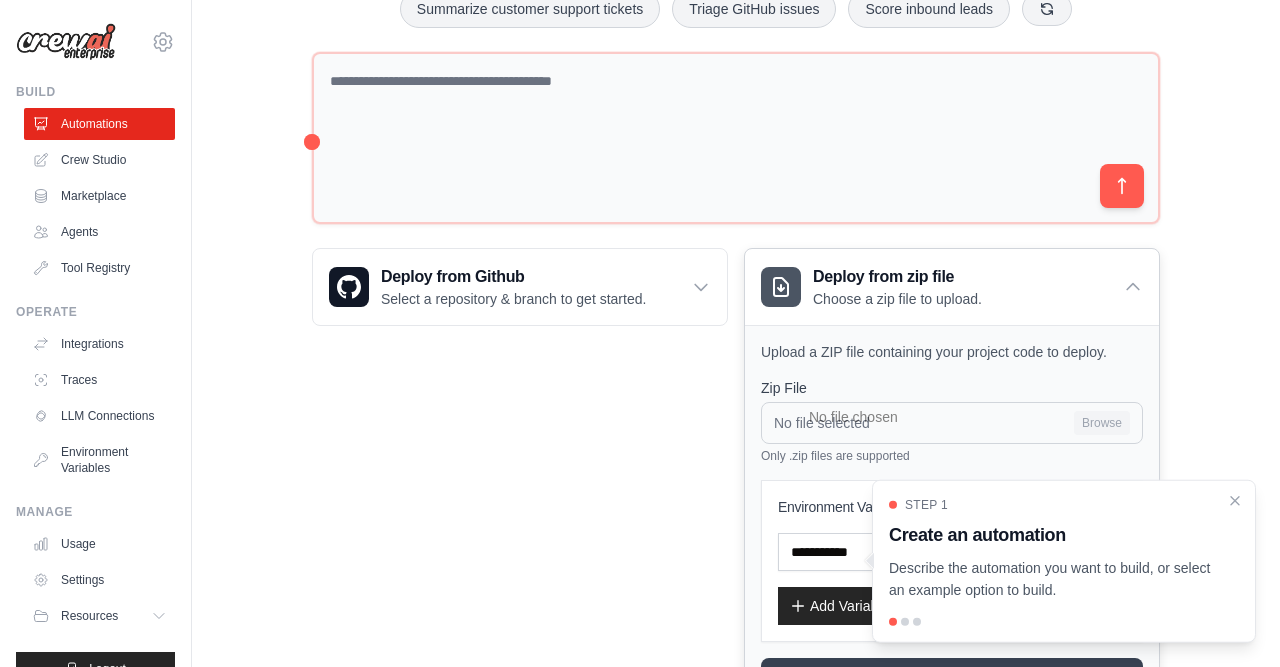 scroll, scrollTop: 291, scrollLeft: 0, axis: vertical 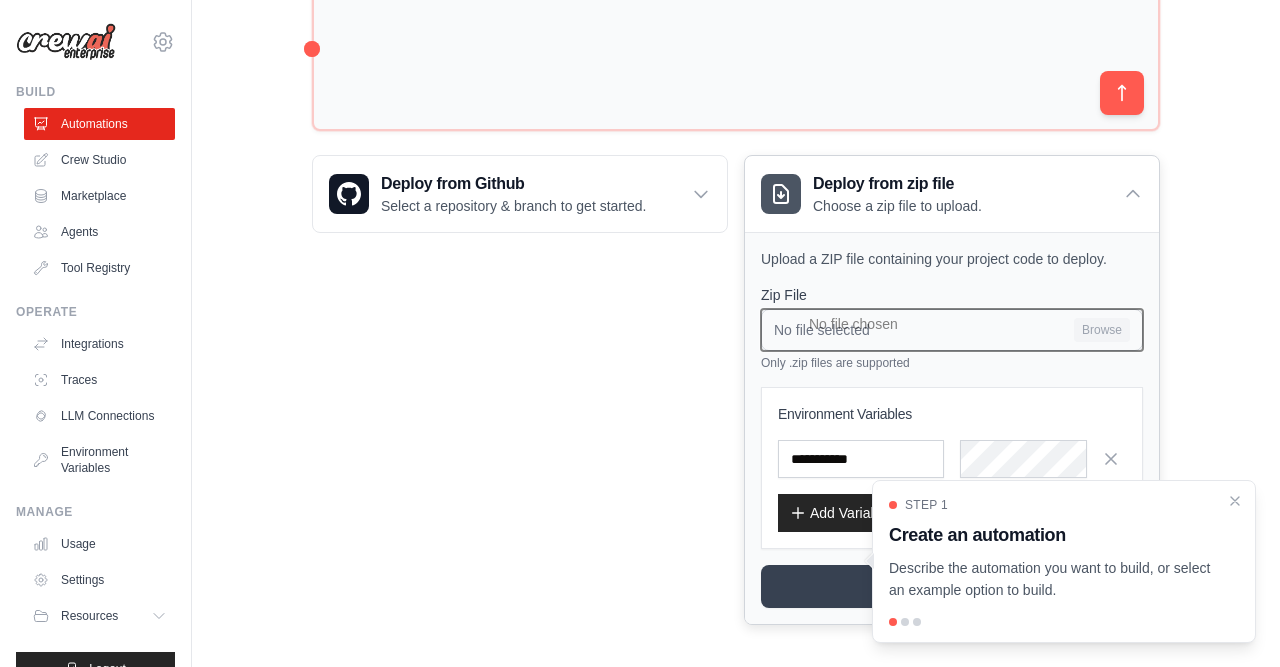 click on "No file selected
Browse" at bounding box center [952, 330] 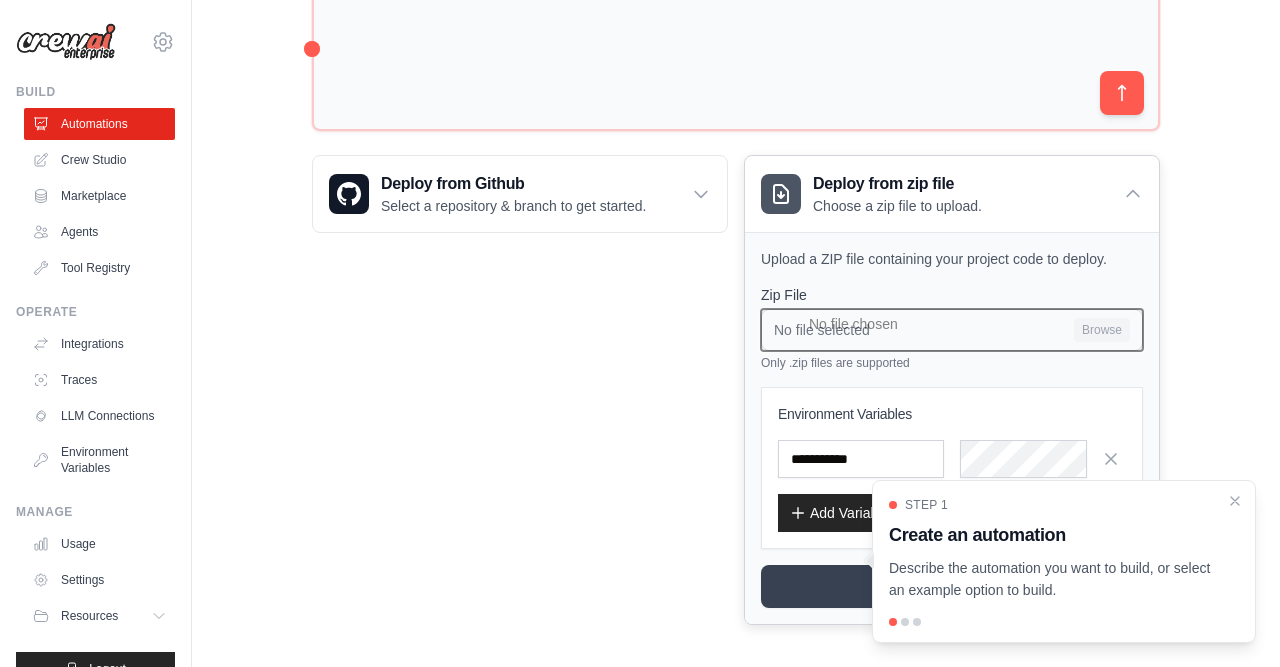 type on "**********" 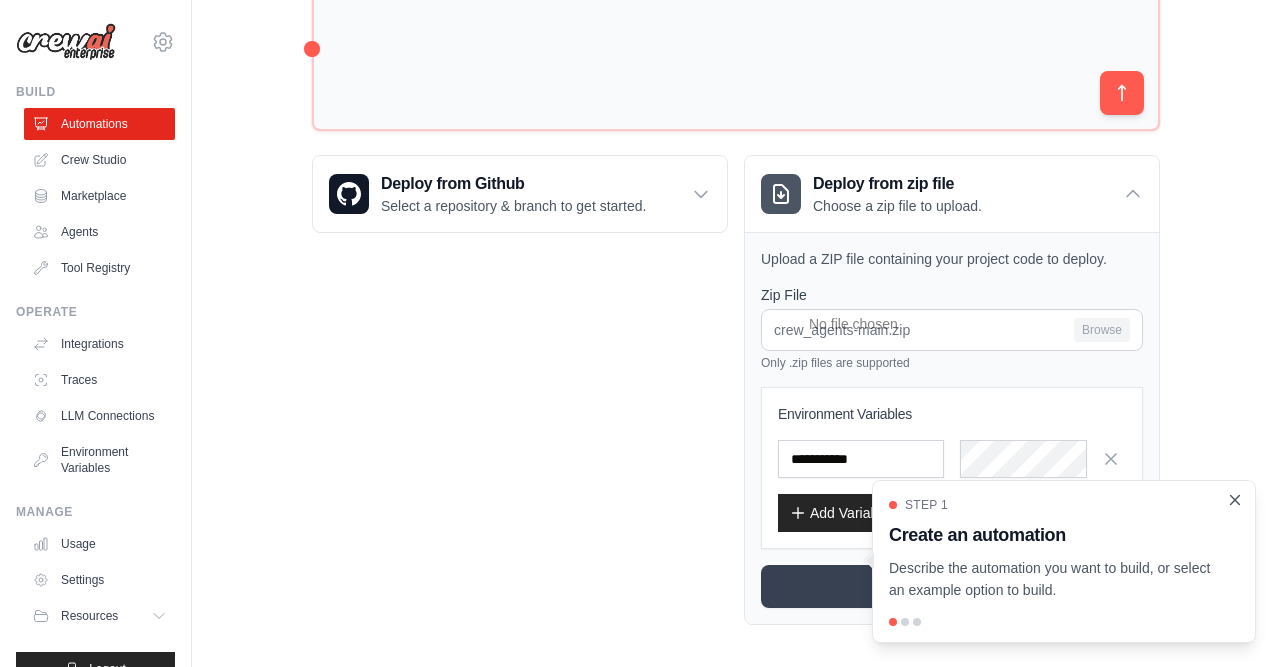 click 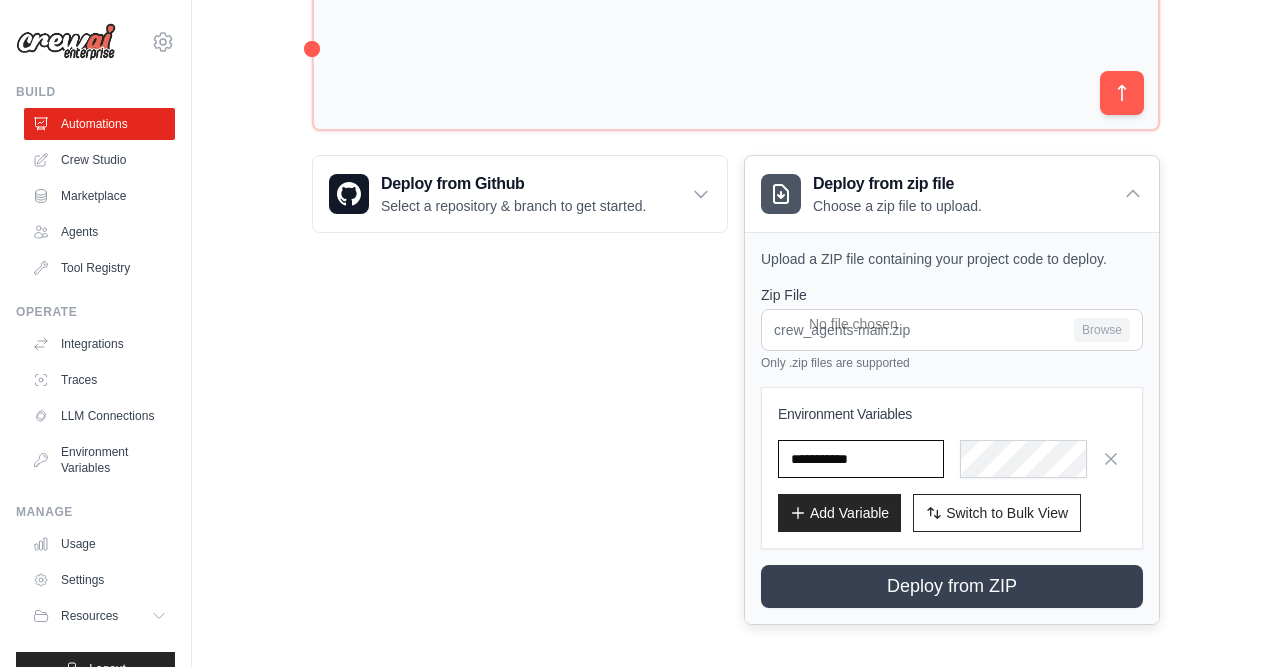click at bounding box center [861, 459] 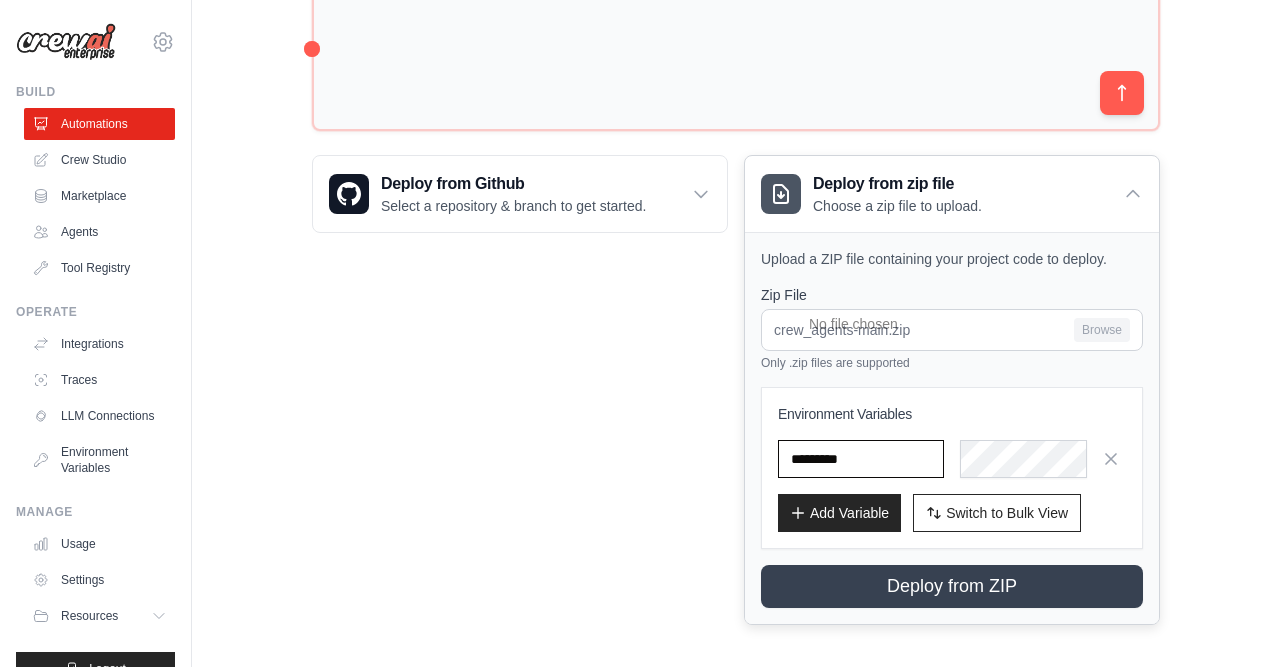 type on "*********" 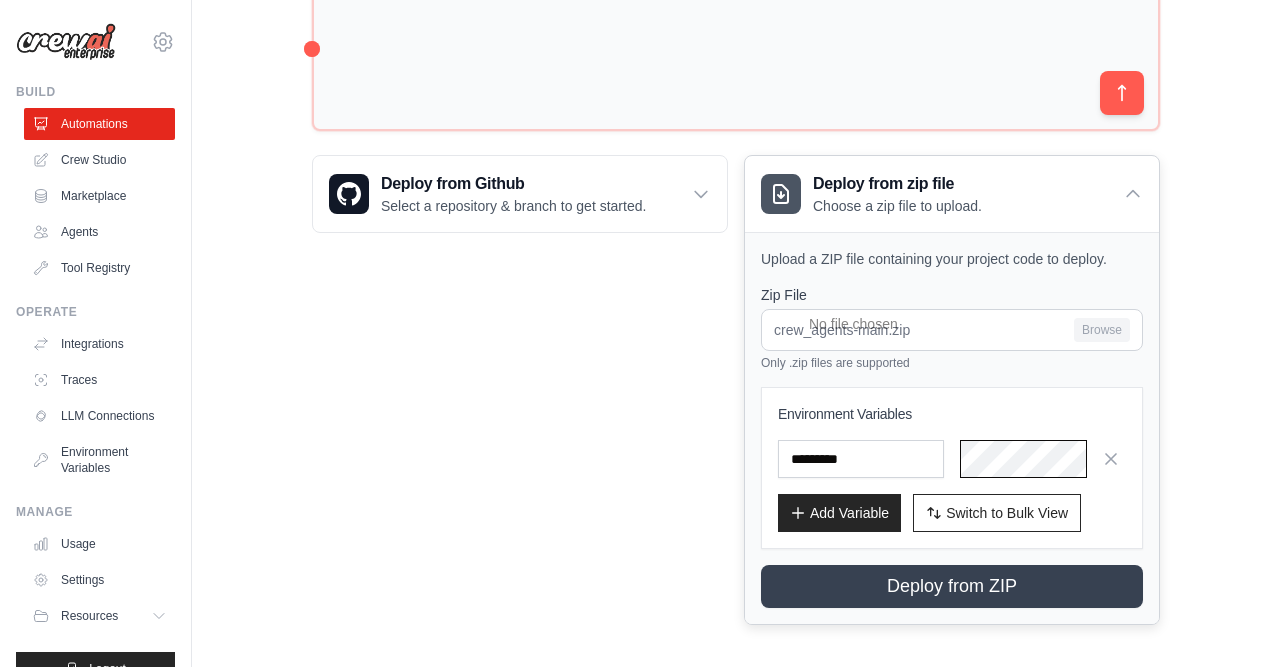 click at bounding box center [1043, 459] 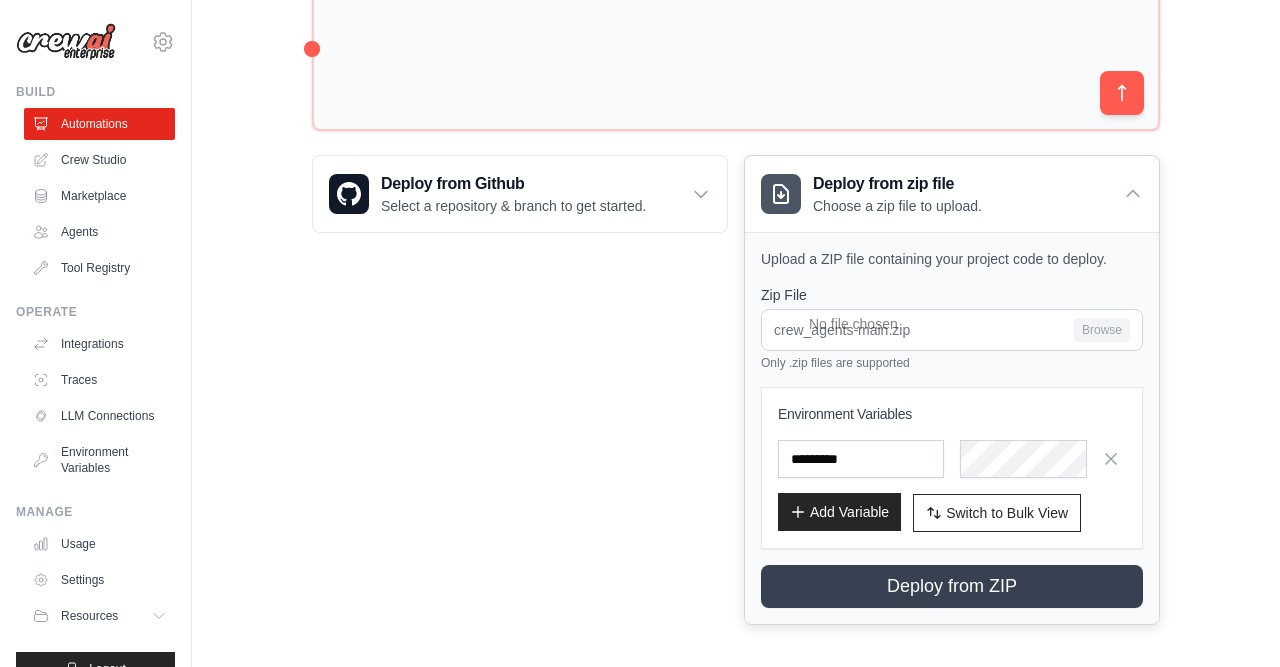 scroll, scrollTop: 0, scrollLeft: 6, axis: horizontal 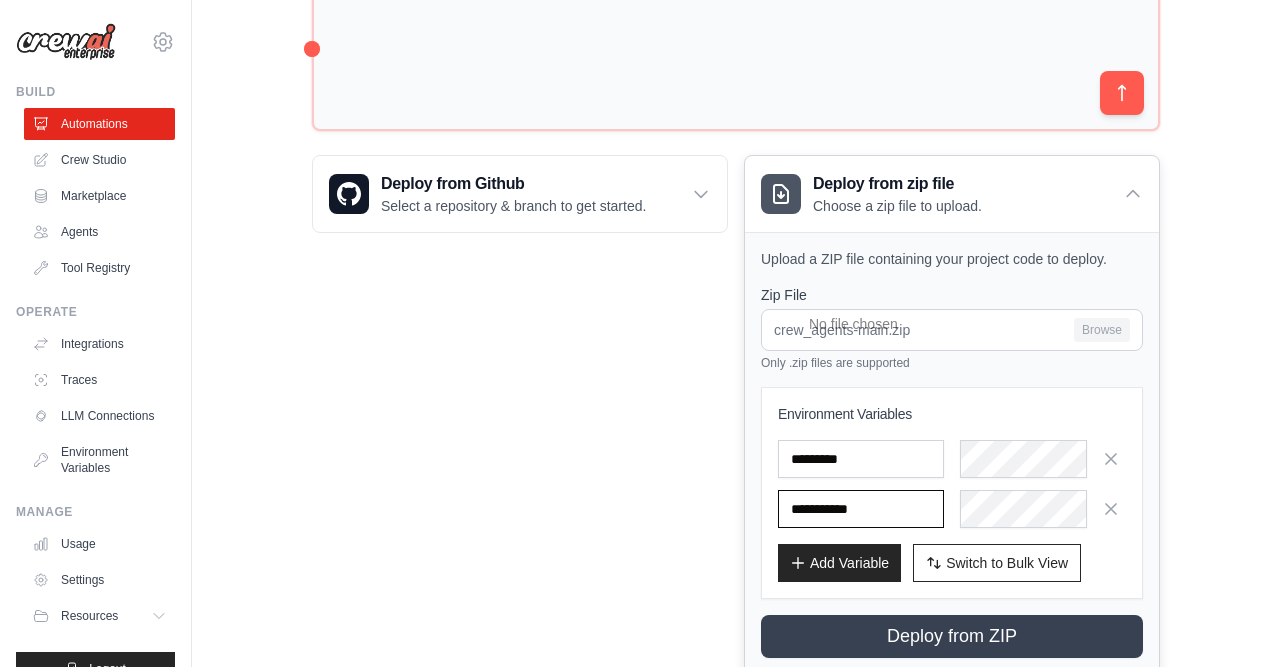 paste on "*********" 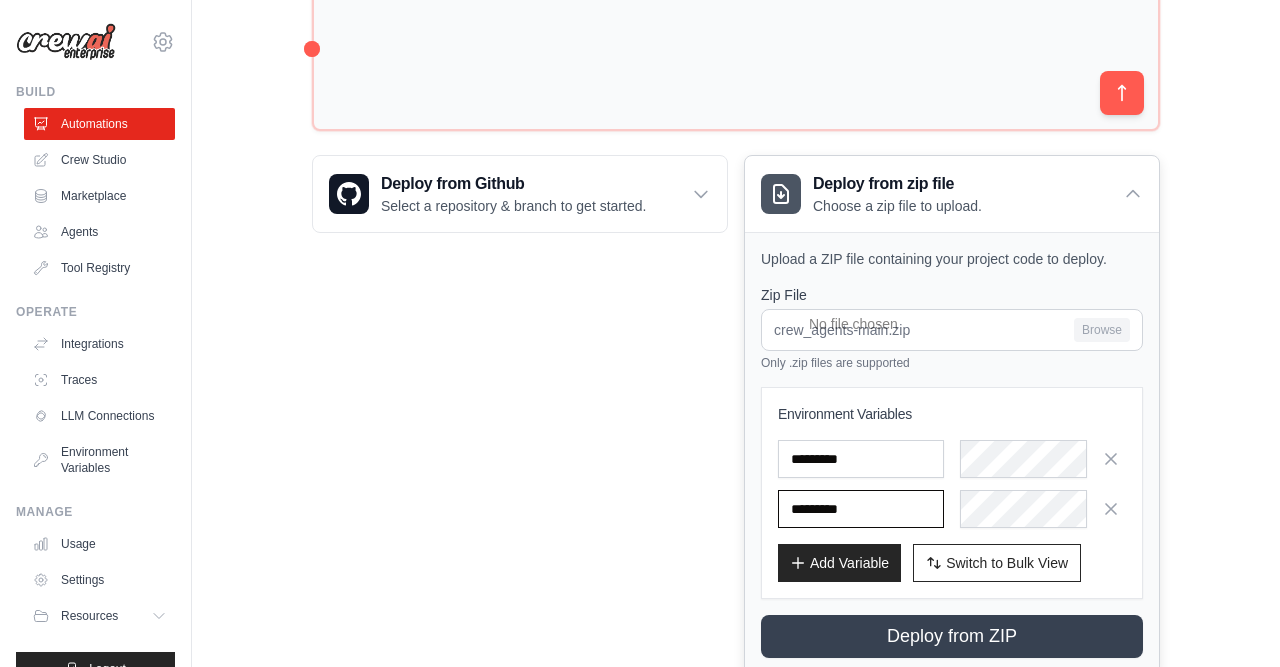 type on "*********" 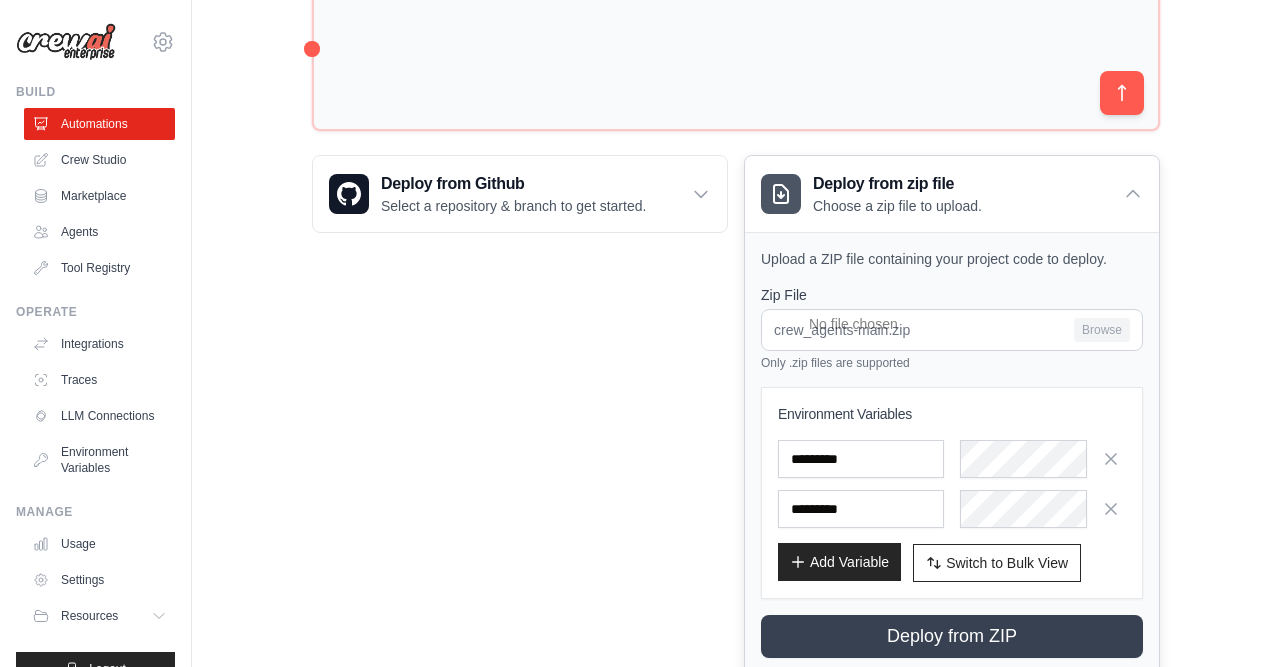 click on "Add Variable" at bounding box center [839, 562] 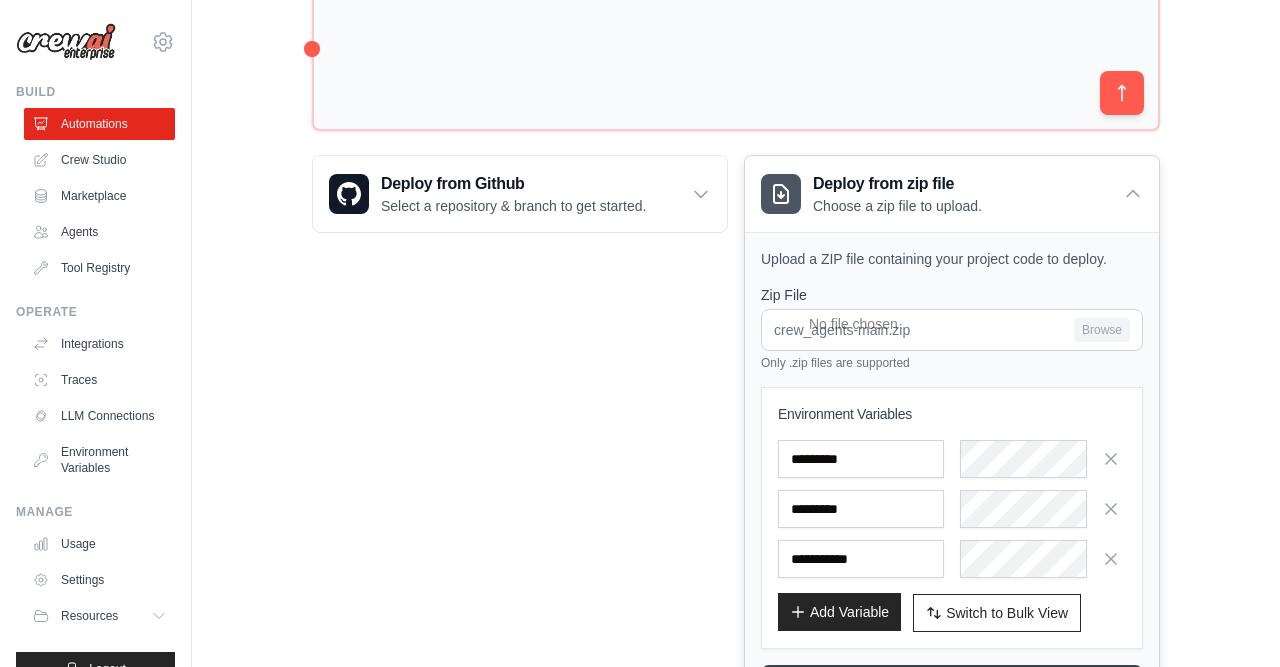 click at bounding box center [861, 559] 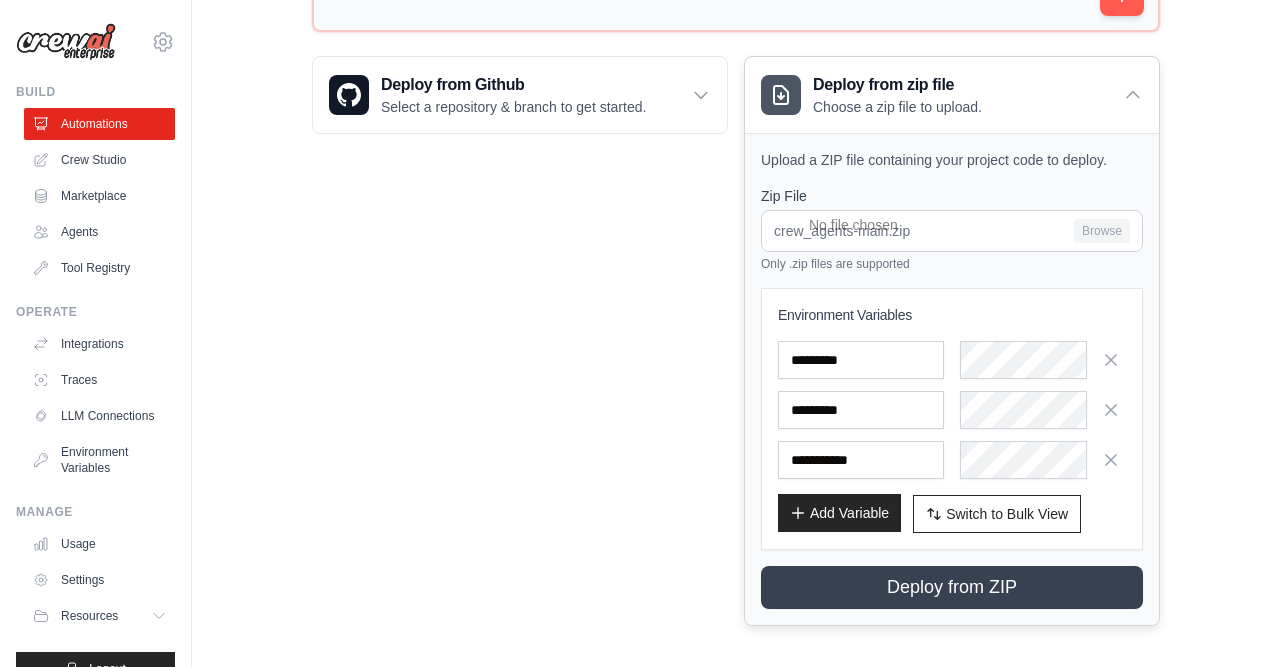 click on "Add Variable" at bounding box center [839, 513] 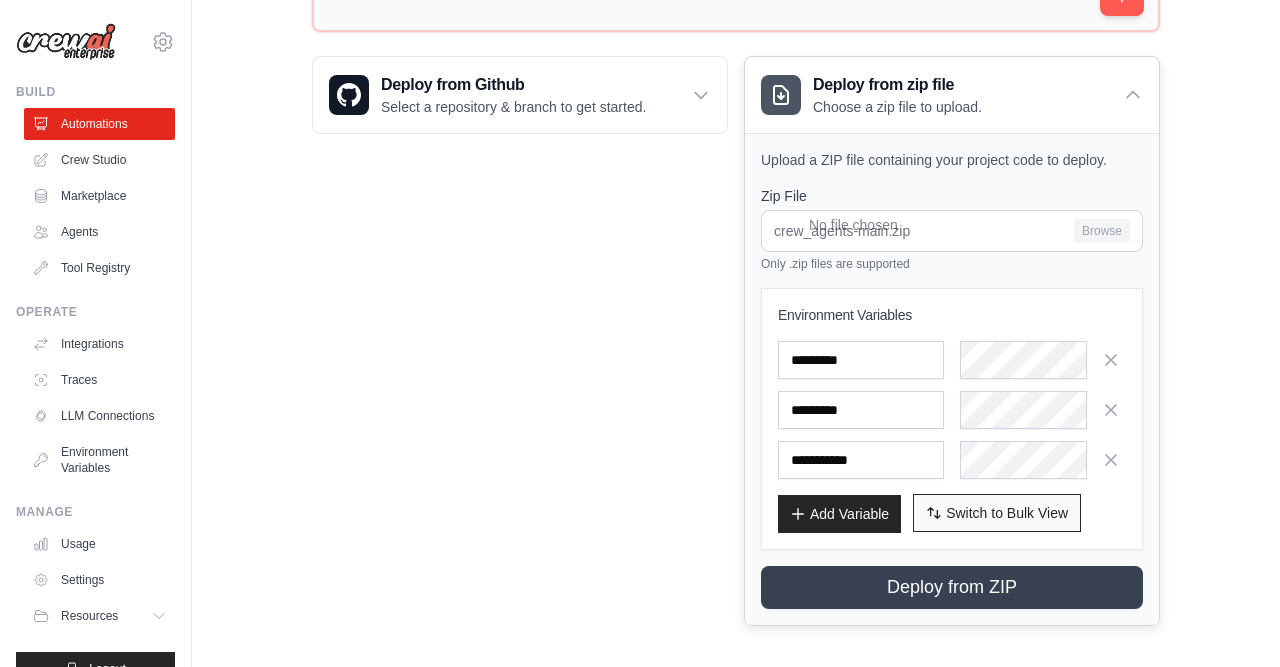click on "Switch to Bulk View" at bounding box center [1007, 513] 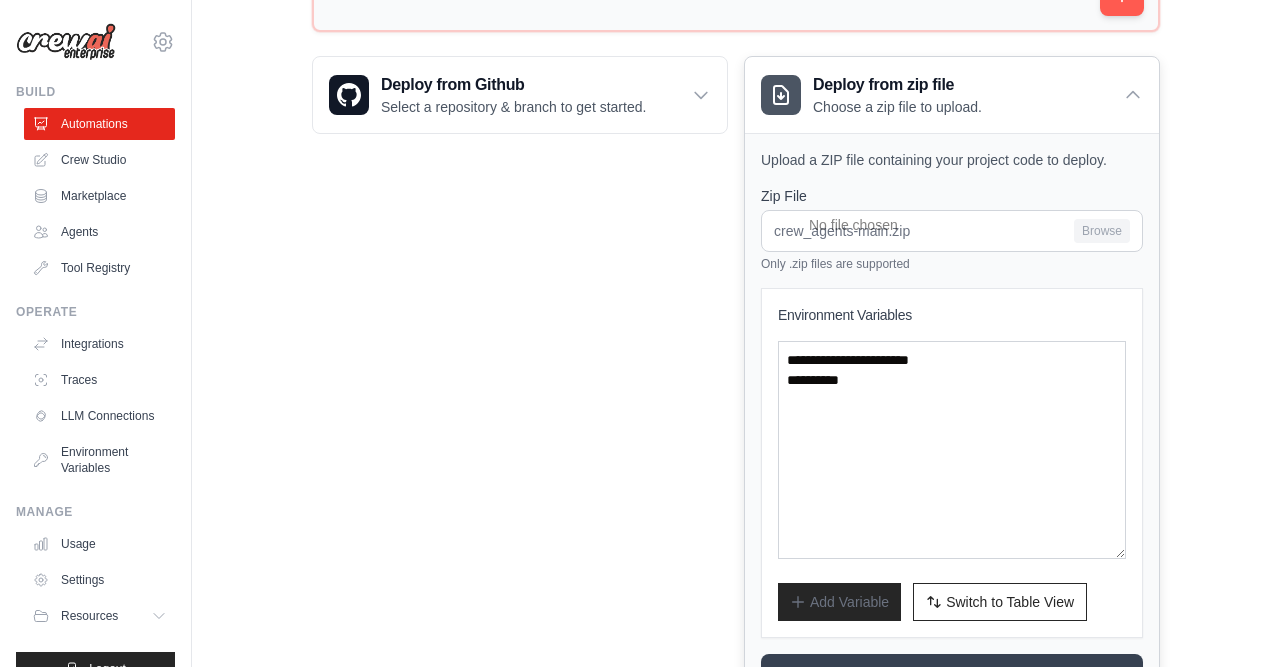 type 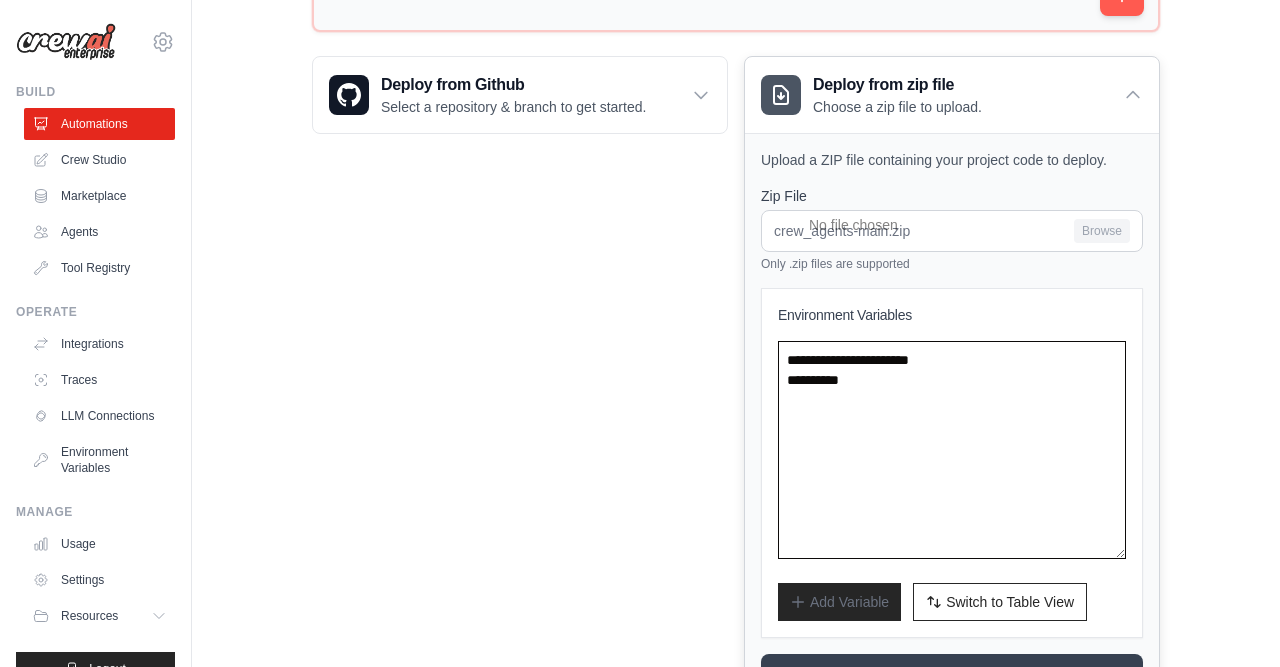 click on "**********" at bounding box center [952, 450] 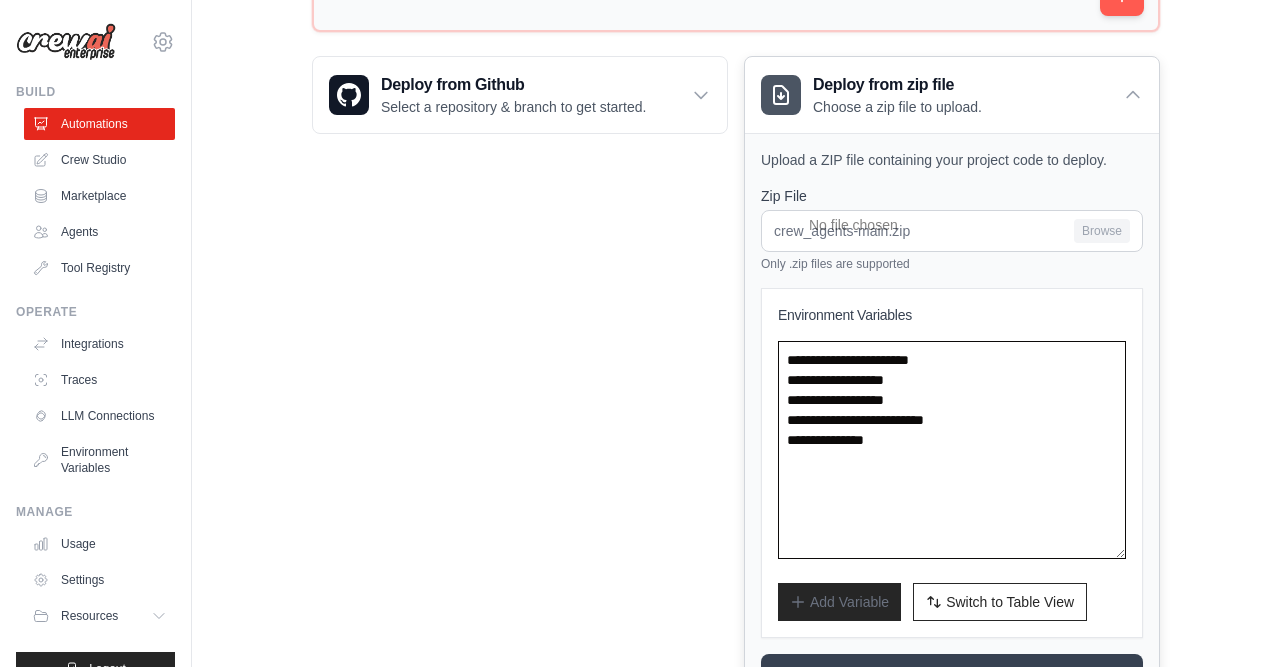 paste on "**********" 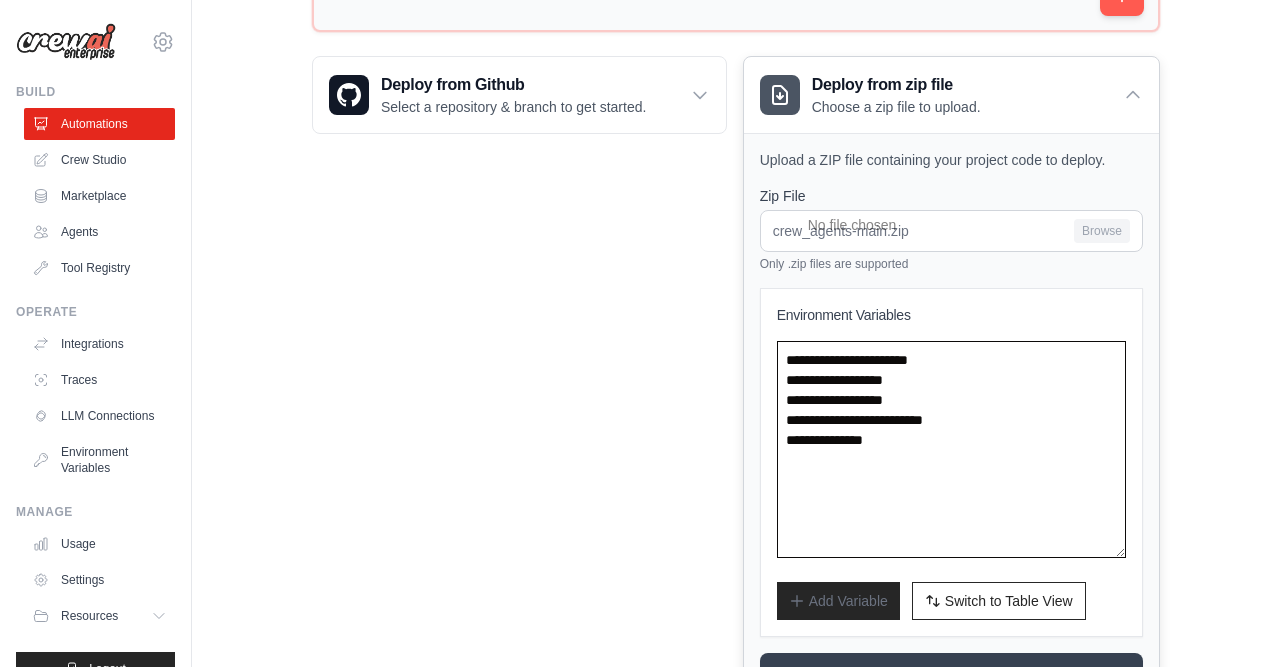 scroll, scrollTop: 0, scrollLeft: 0, axis: both 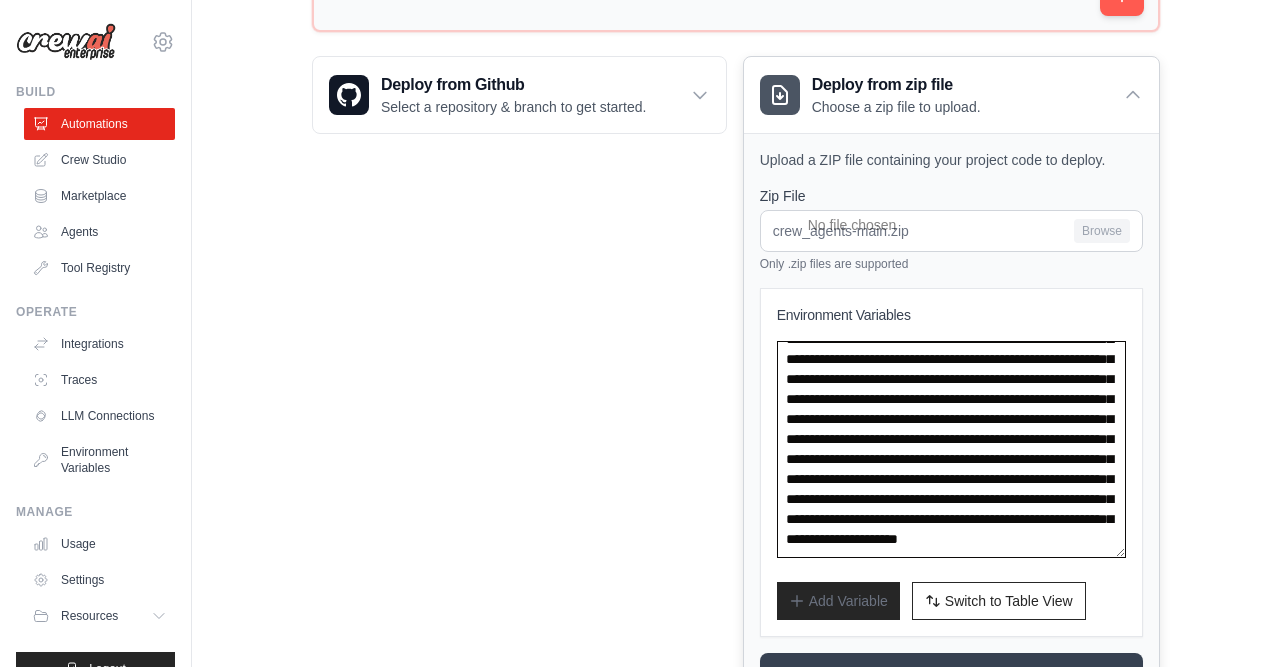 paste on "**********" 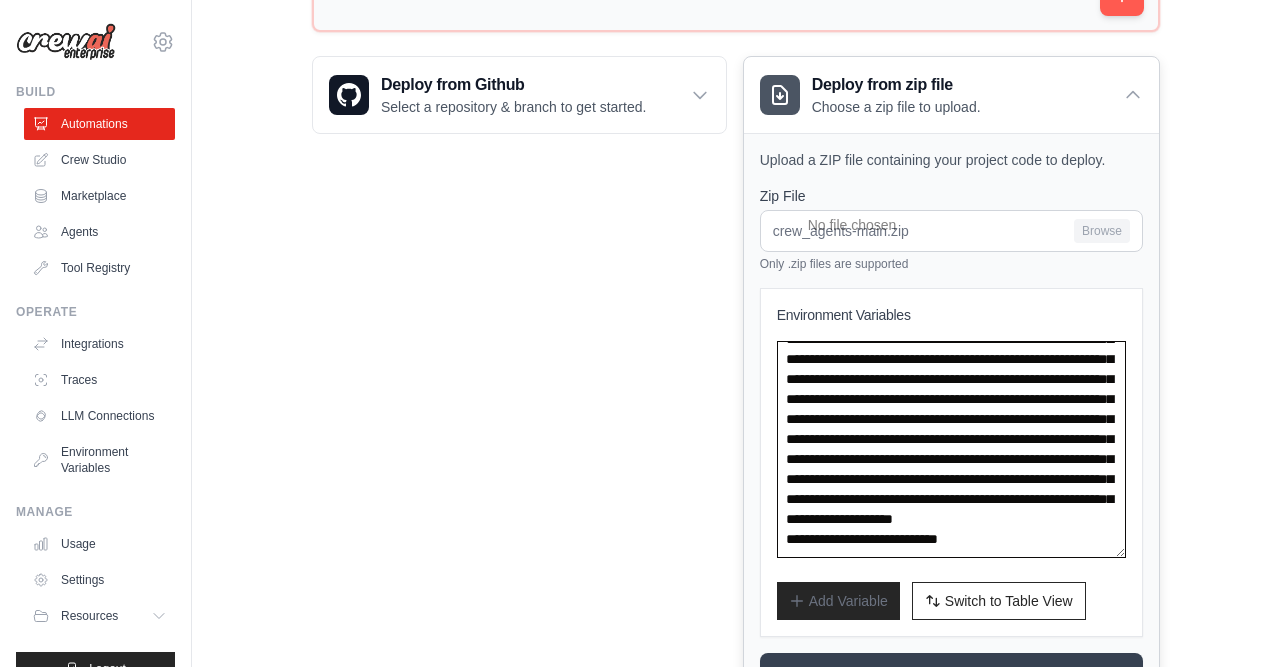 scroll, scrollTop: 292, scrollLeft: 0, axis: vertical 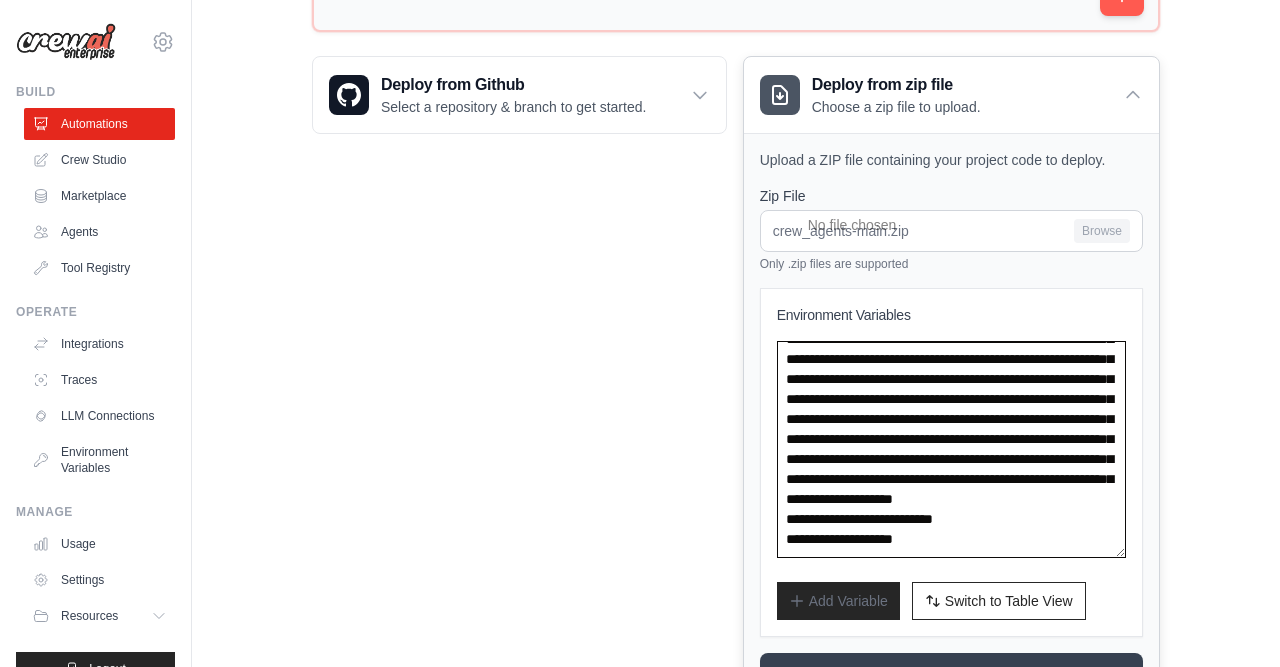paste on "**********" 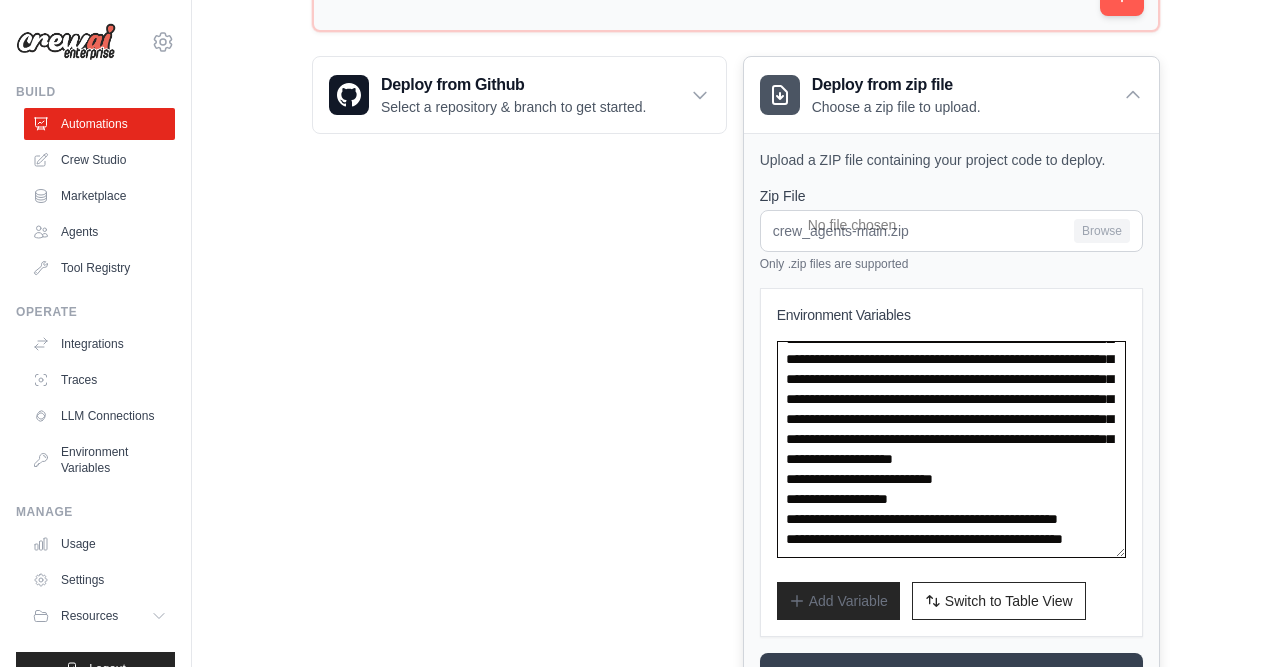 scroll, scrollTop: 392, scrollLeft: 0, axis: vertical 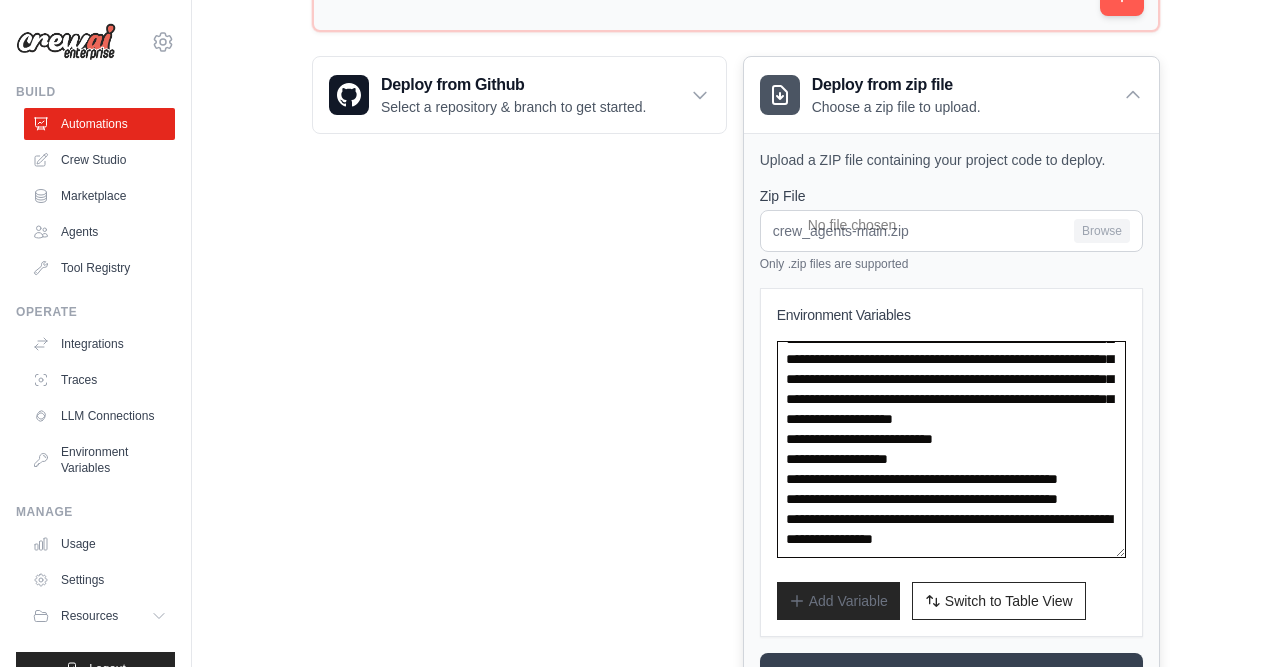 type on "**********" 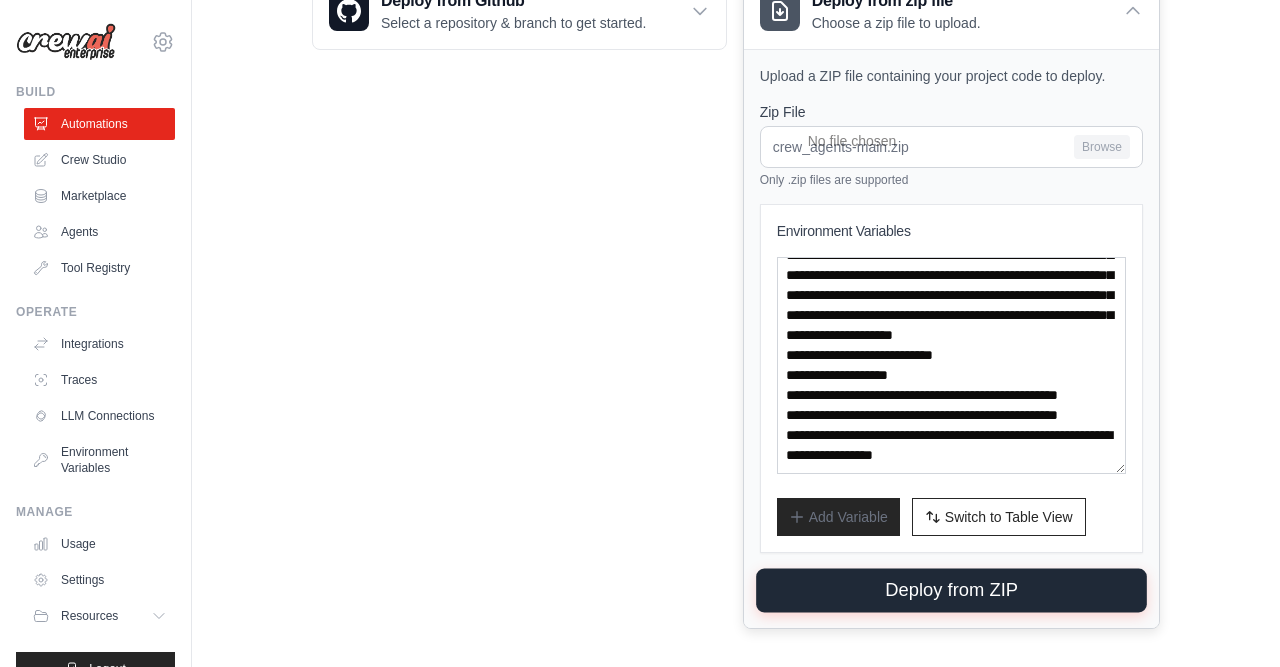 click on "Deploy from ZIP" at bounding box center [951, 591] 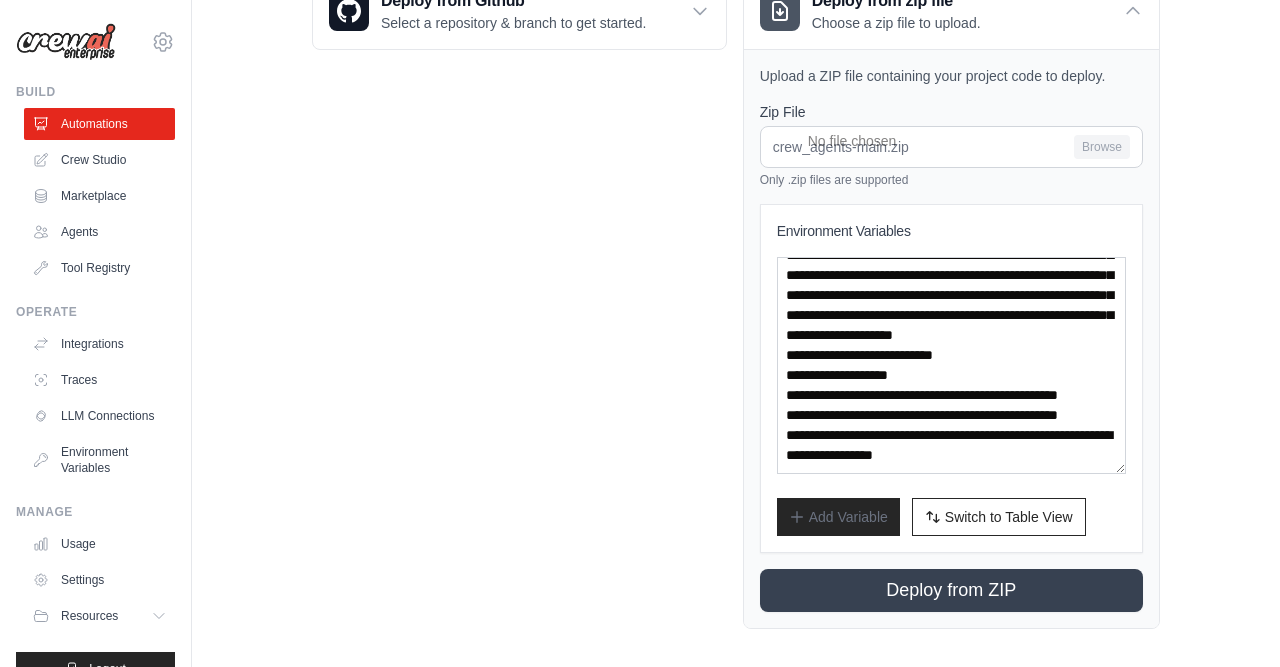 scroll, scrollTop: 0, scrollLeft: 0, axis: both 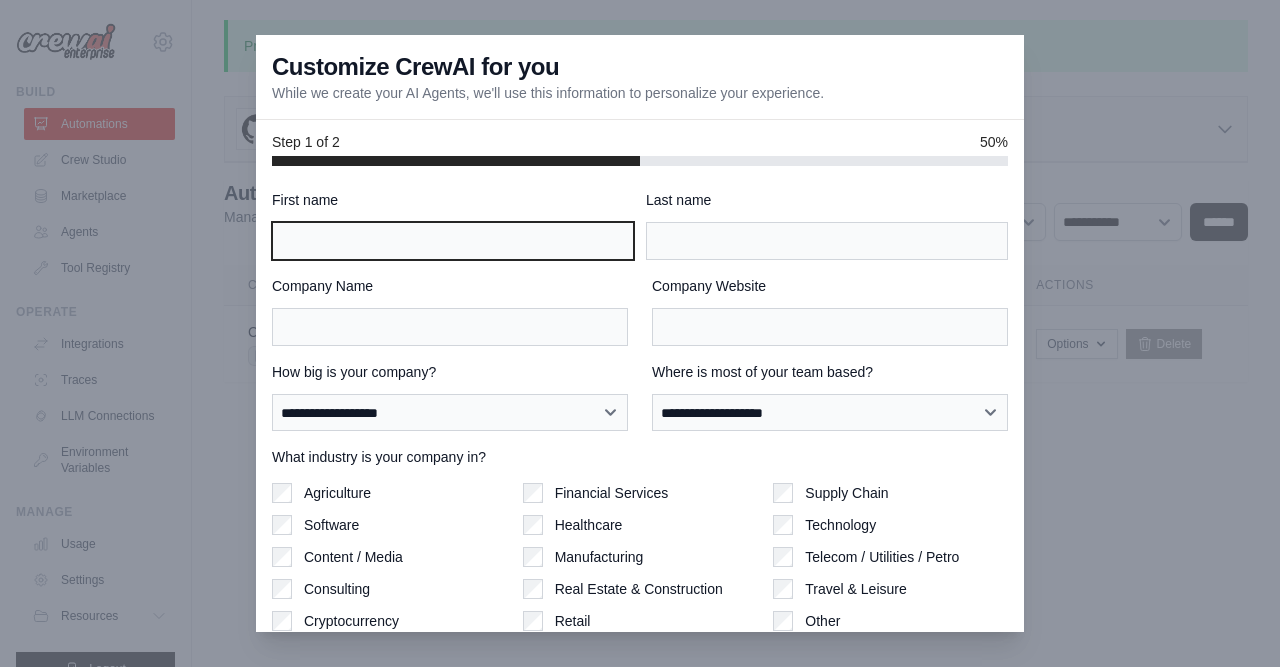 click on "First name" at bounding box center [453, 241] 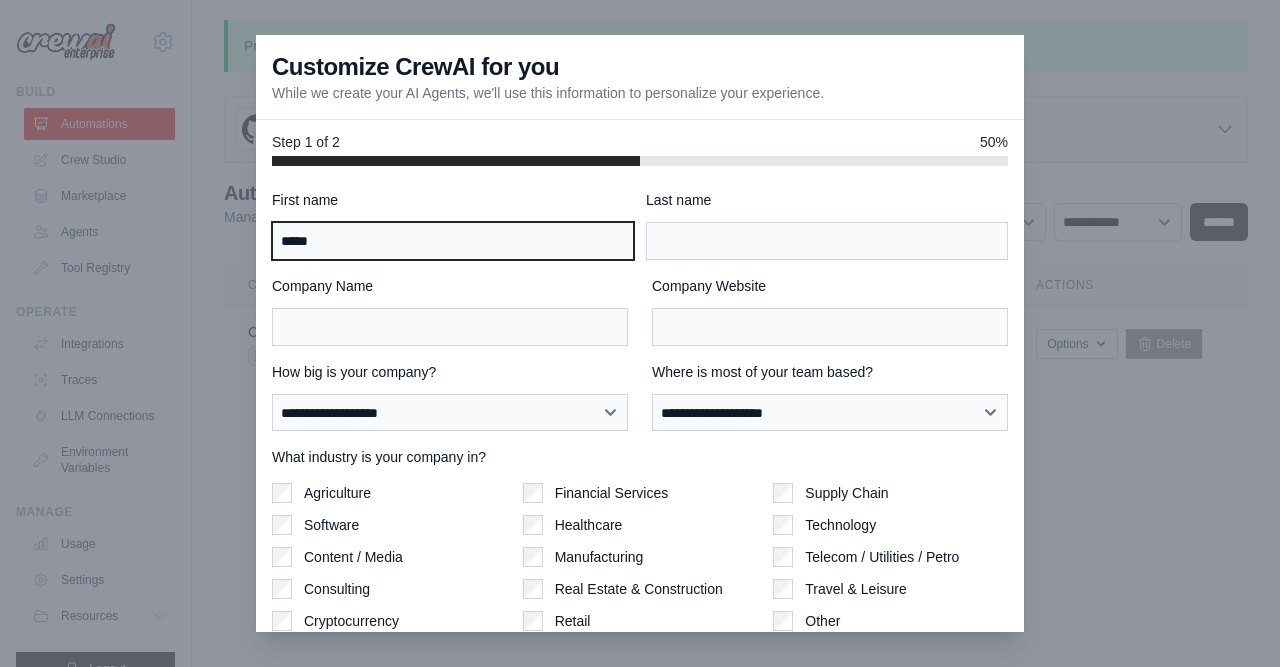 type on "*****" 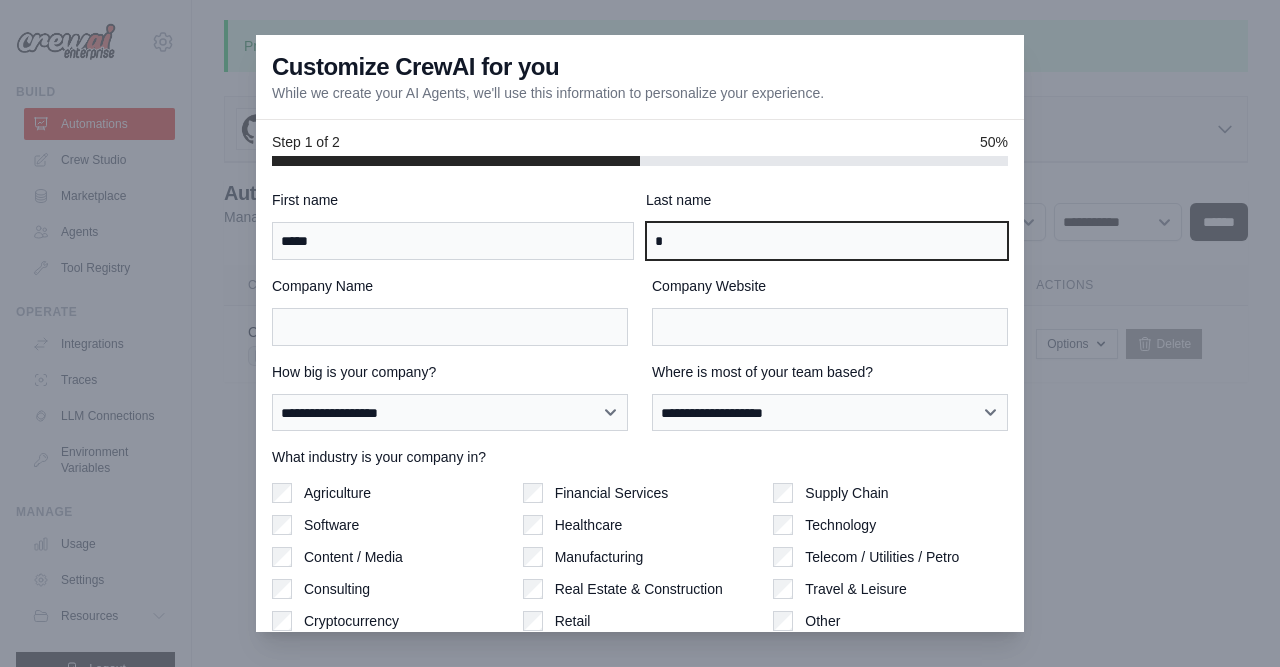 type on "*" 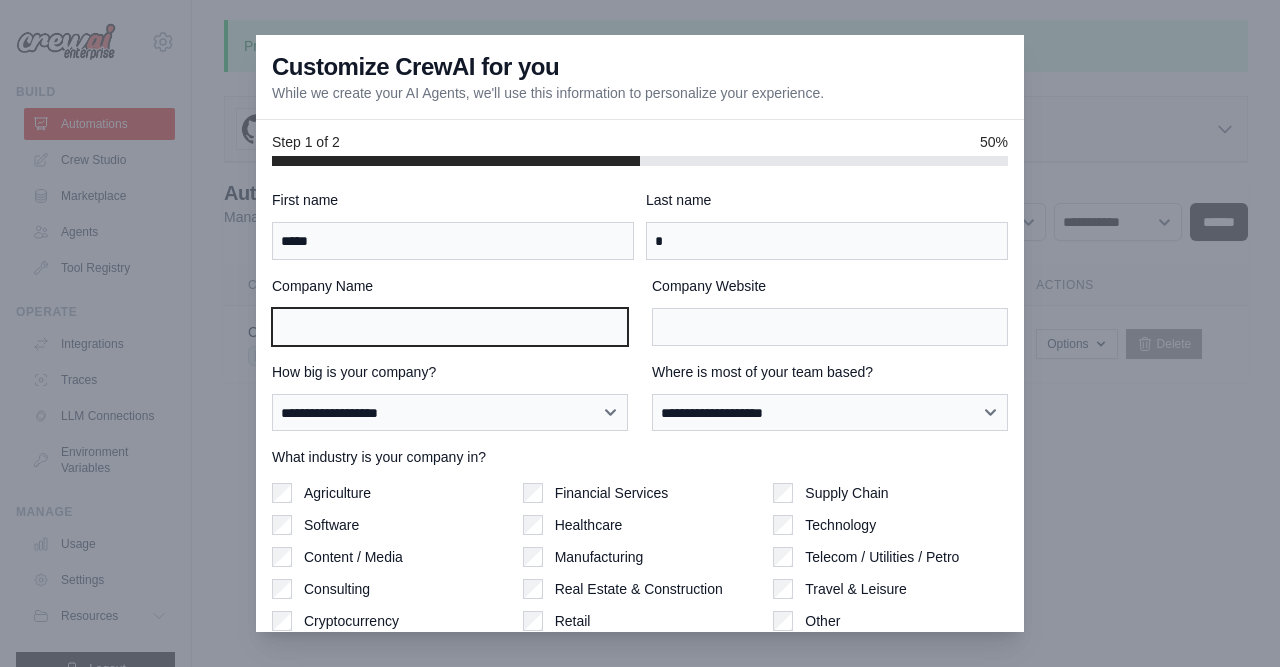 type on "*" 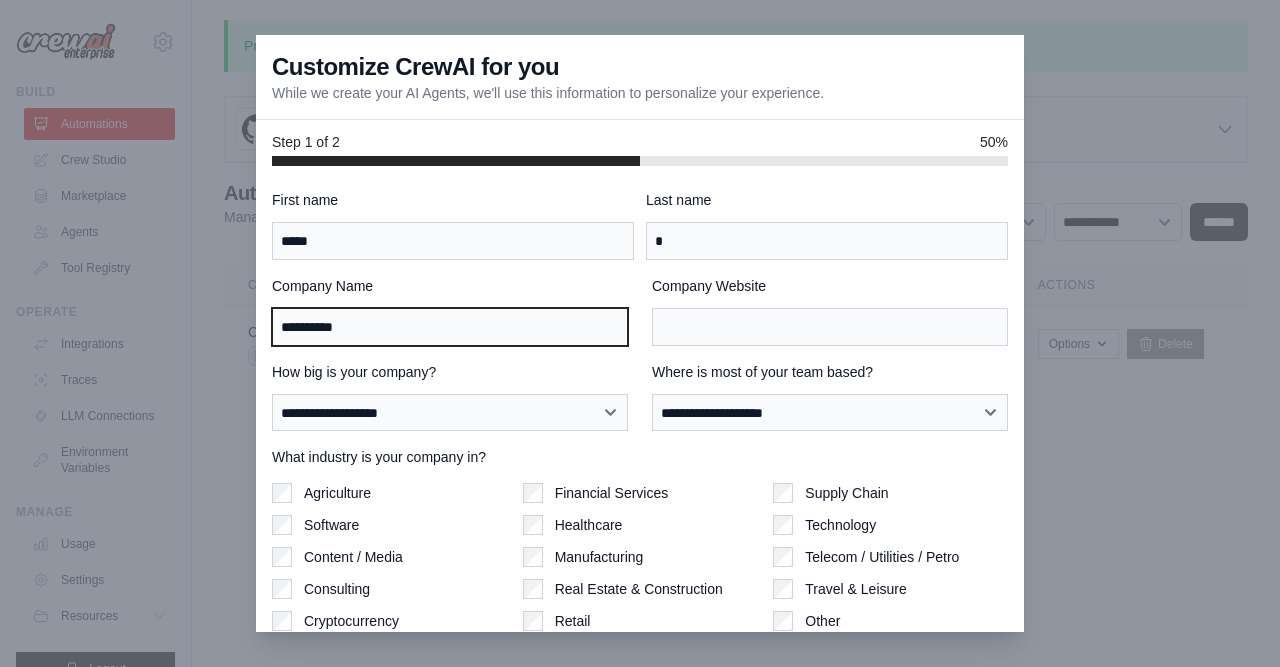 scroll, scrollTop: 104, scrollLeft: 0, axis: vertical 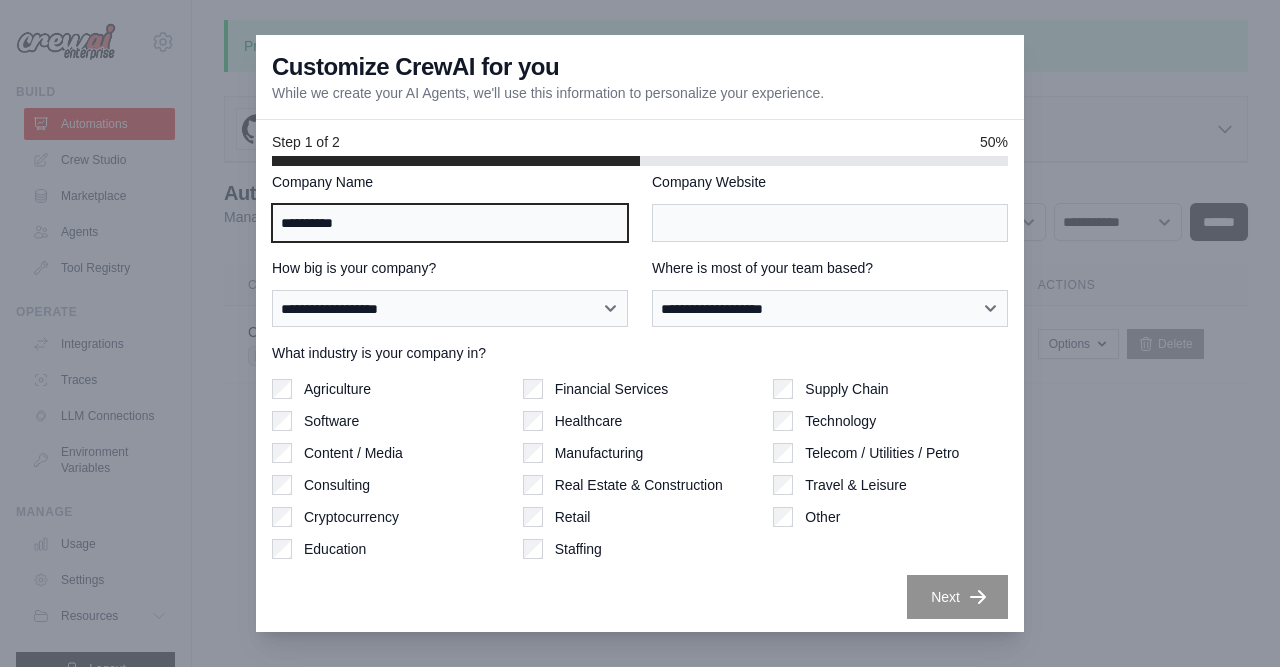 type on "**********" 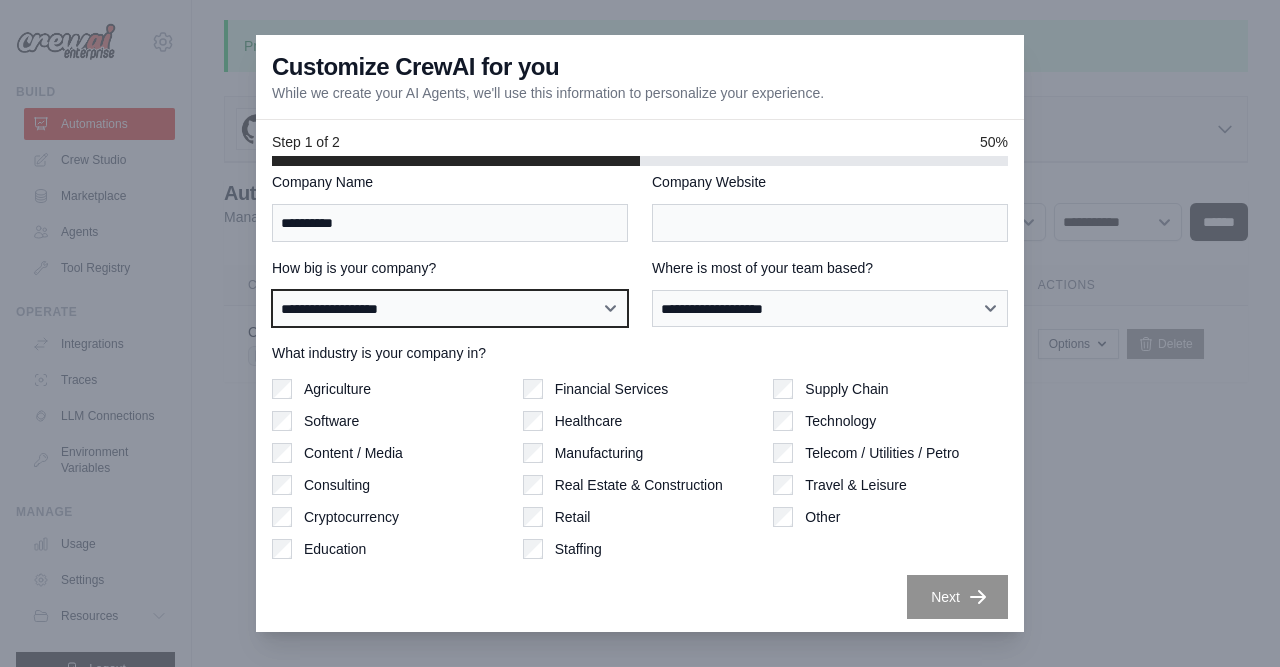 click on "**********" at bounding box center [450, 308] 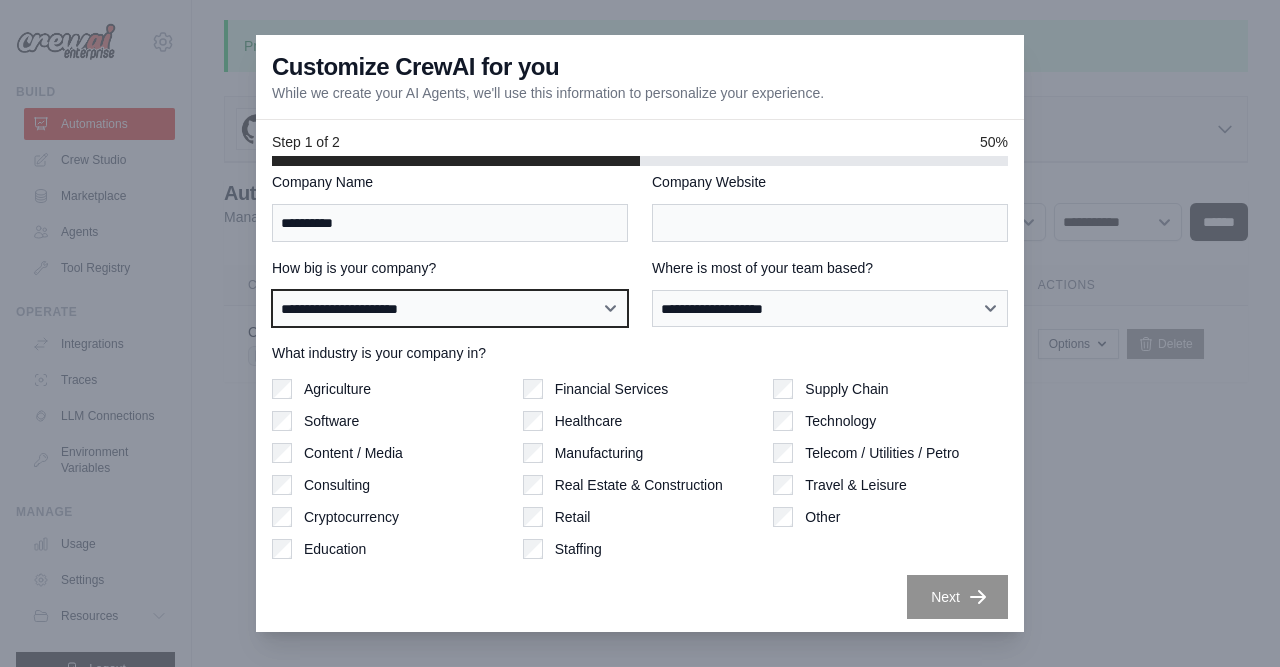 click on "**********" at bounding box center (0, 0) 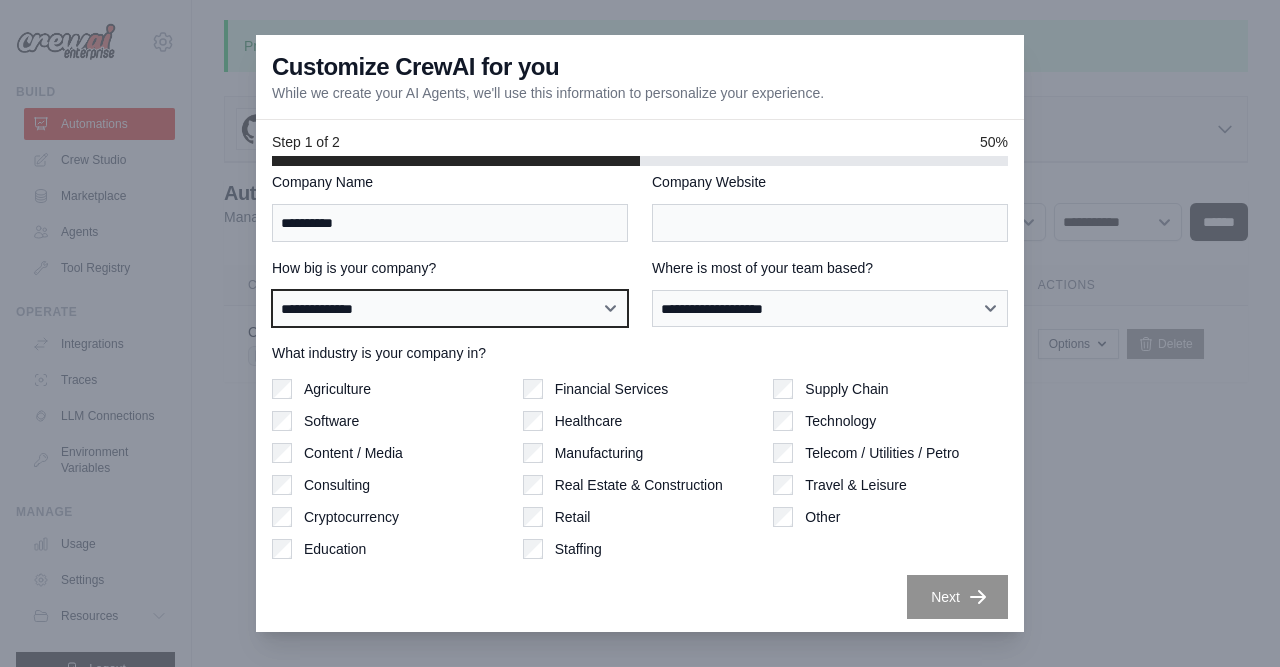 click on "**********" at bounding box center [0, 0] 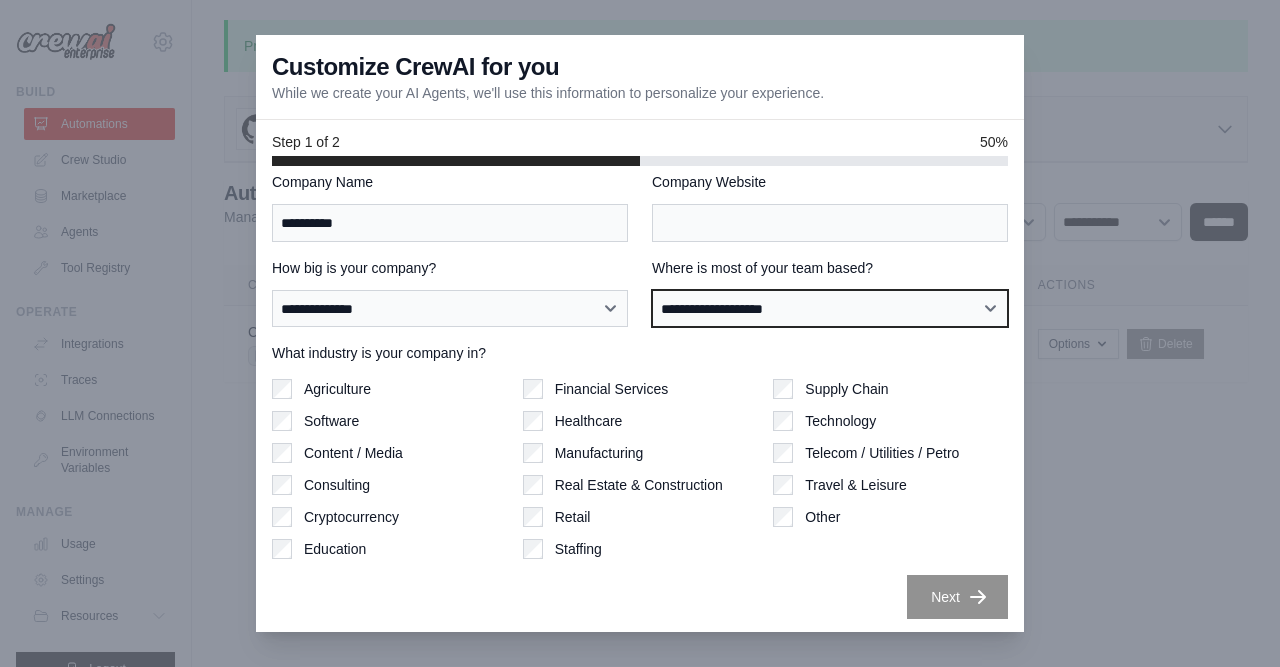 click on "**********" at bounding box center [830, 308] 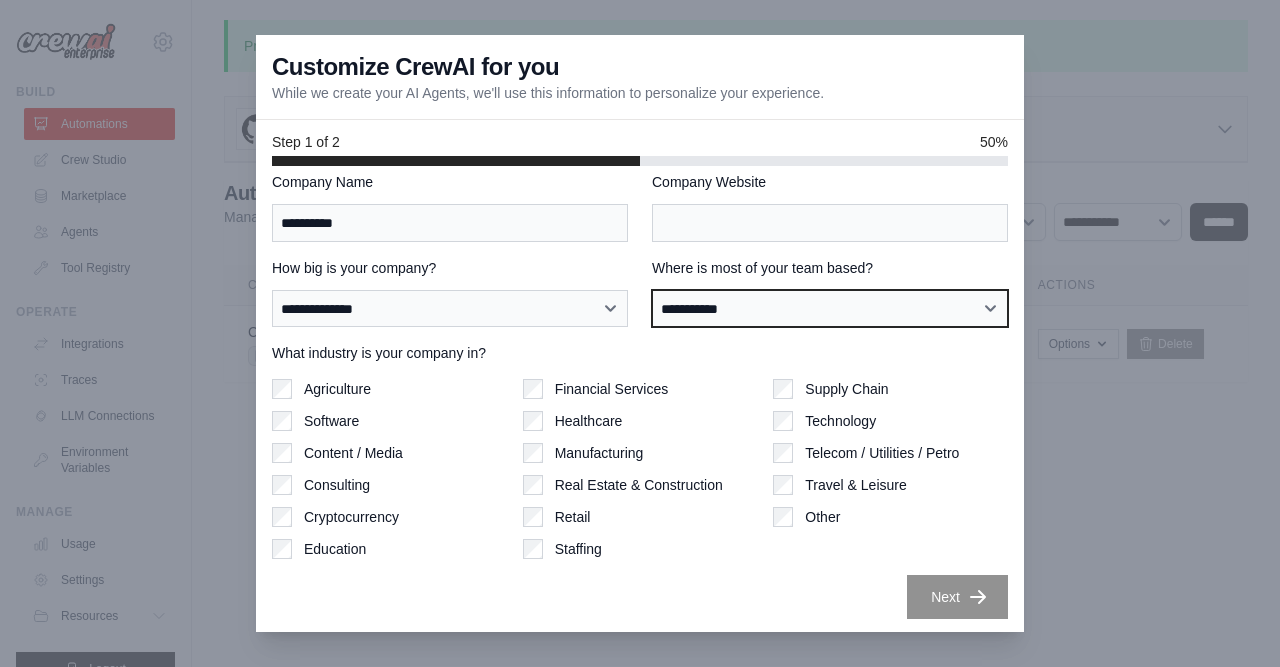 click on "**********" at bounding box center (0, 0) 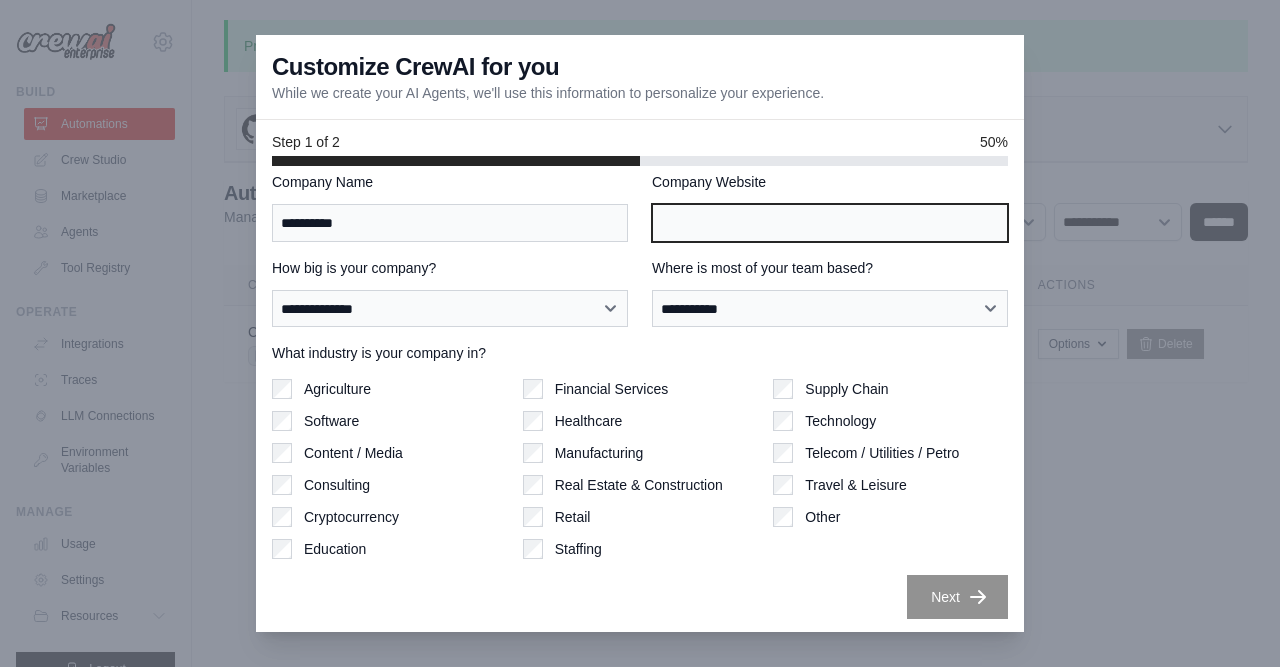 click on "Company Website" at bounding box center [830, 223] 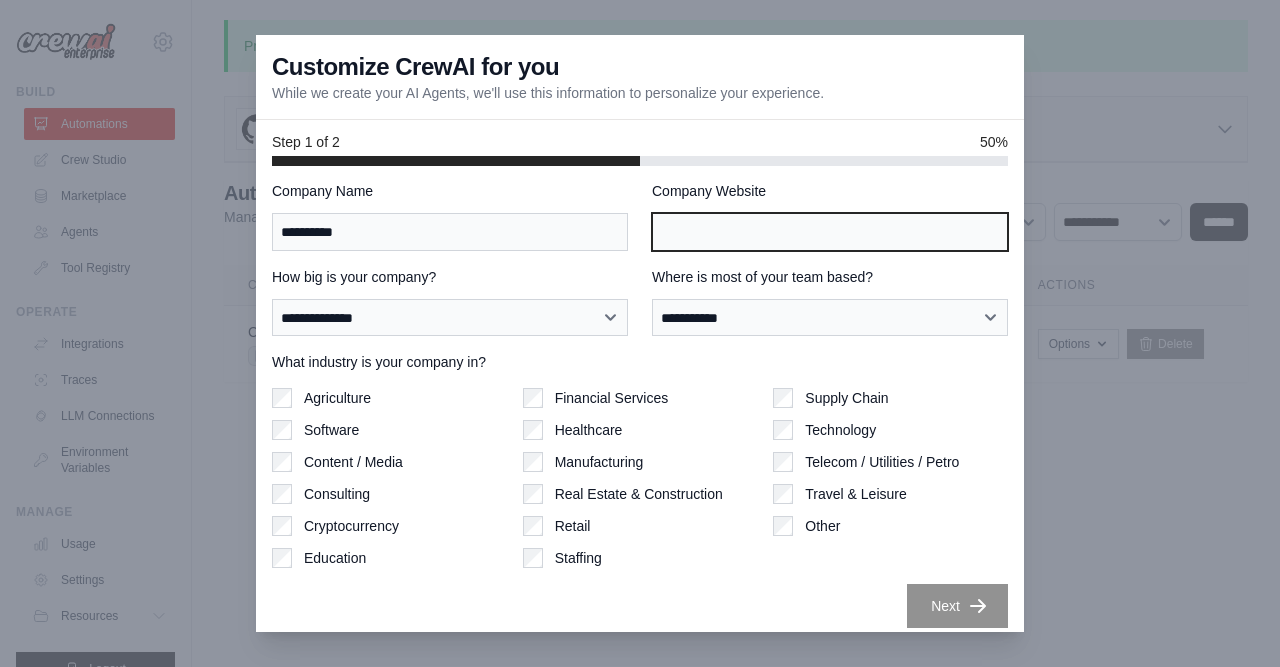 scroll, scrollTop: 104, scrollLeft: 0, axis: vertical 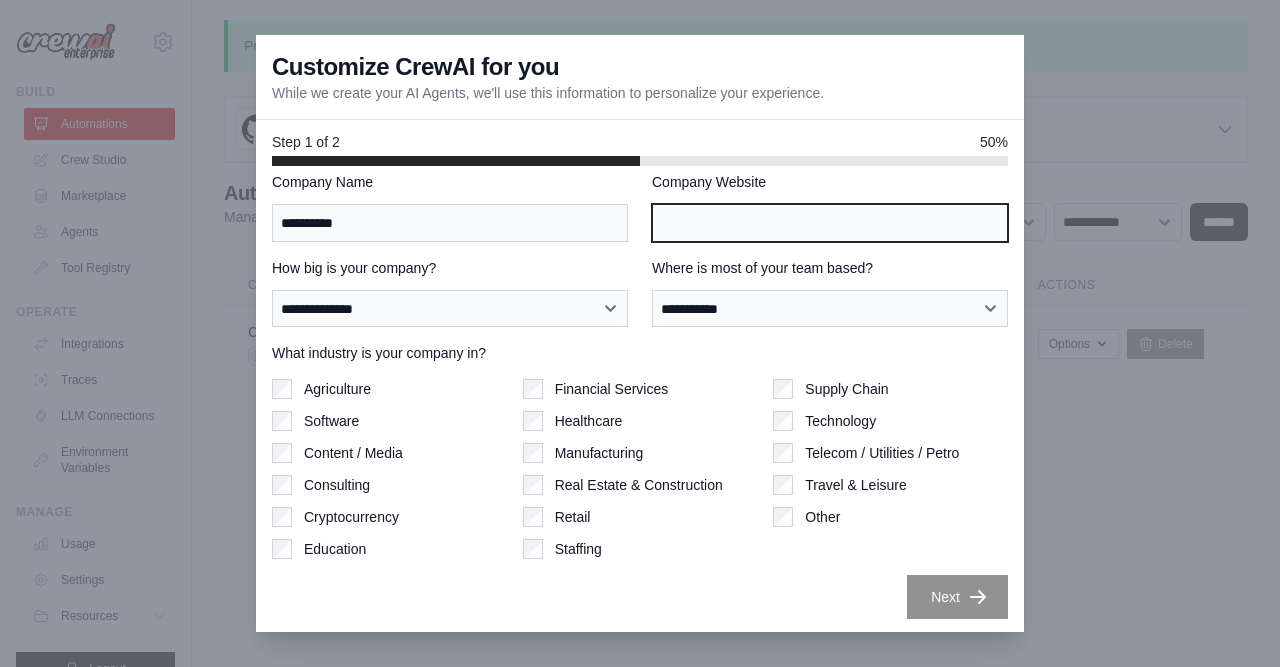 click on "Company Website" at bounding box center (830, 223) 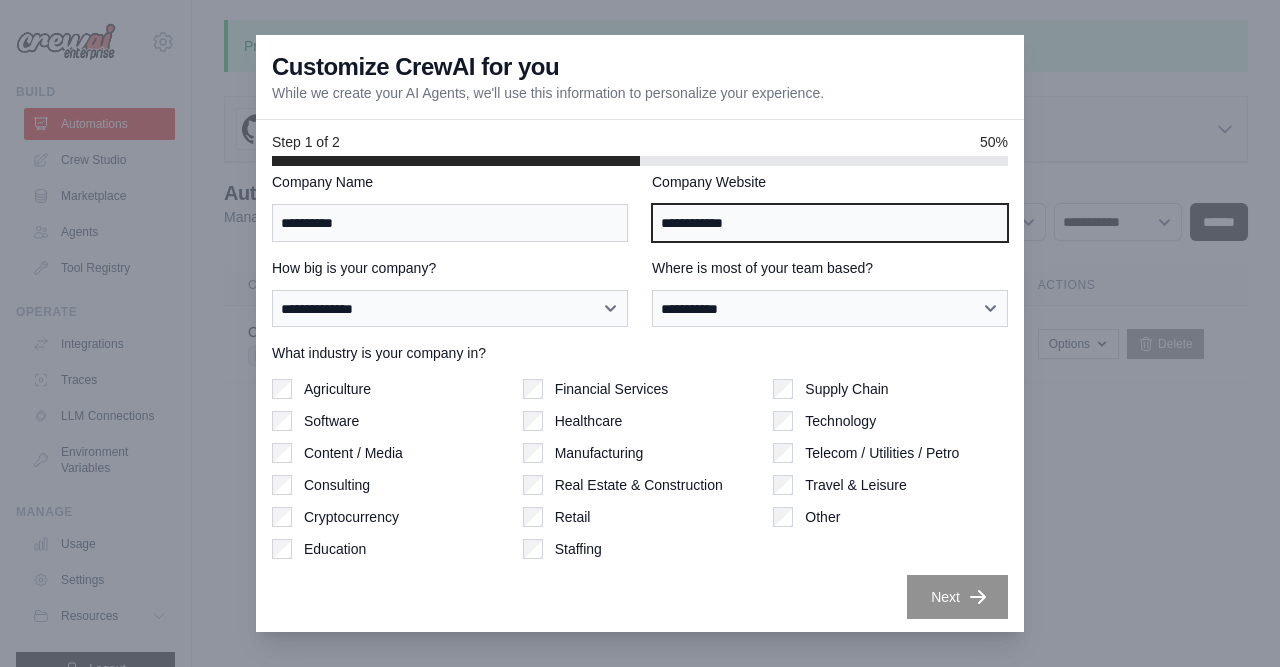 type on "**********" 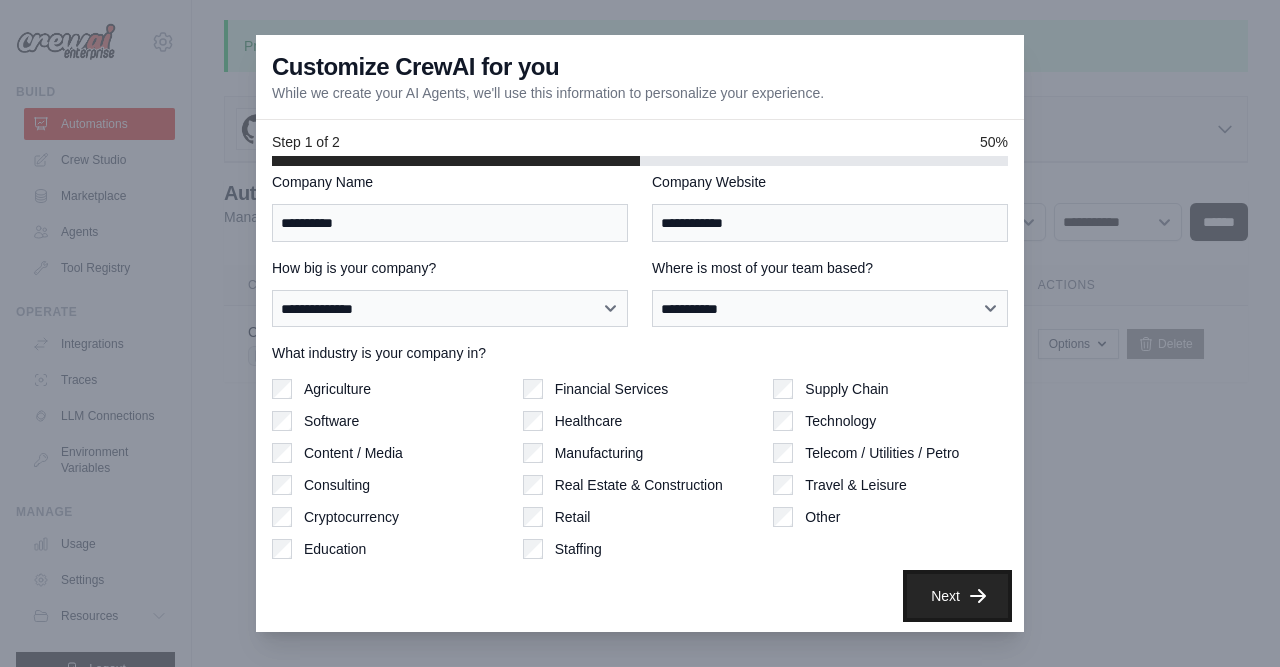 click on "Next" at bounding box center [957, 596] 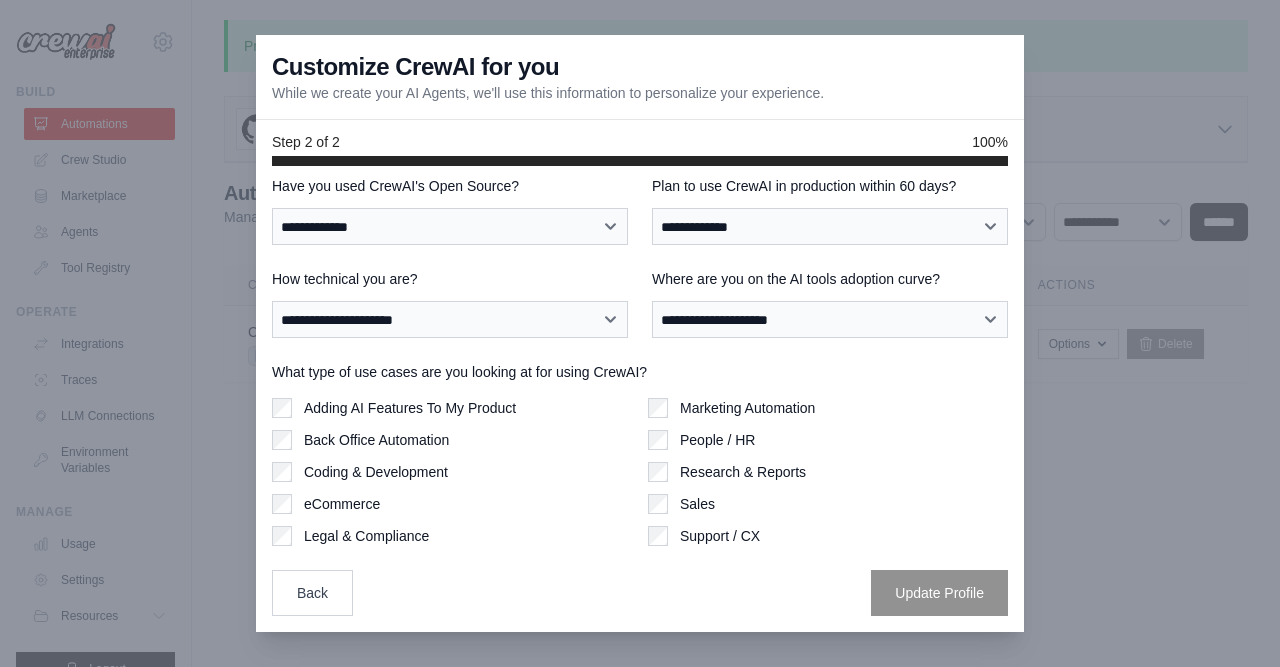 scroll, scrollTop: 12, scrollLeft: 0, axis: vertical 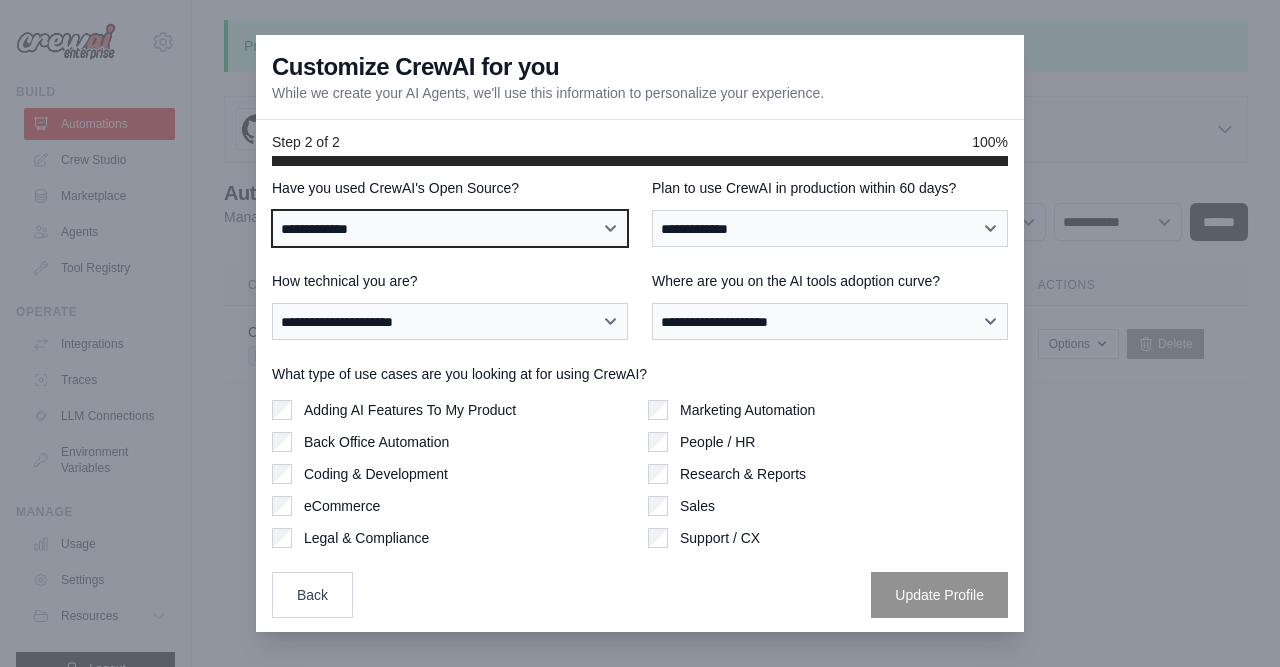 click on "**********" at bounding box center [450, 228] 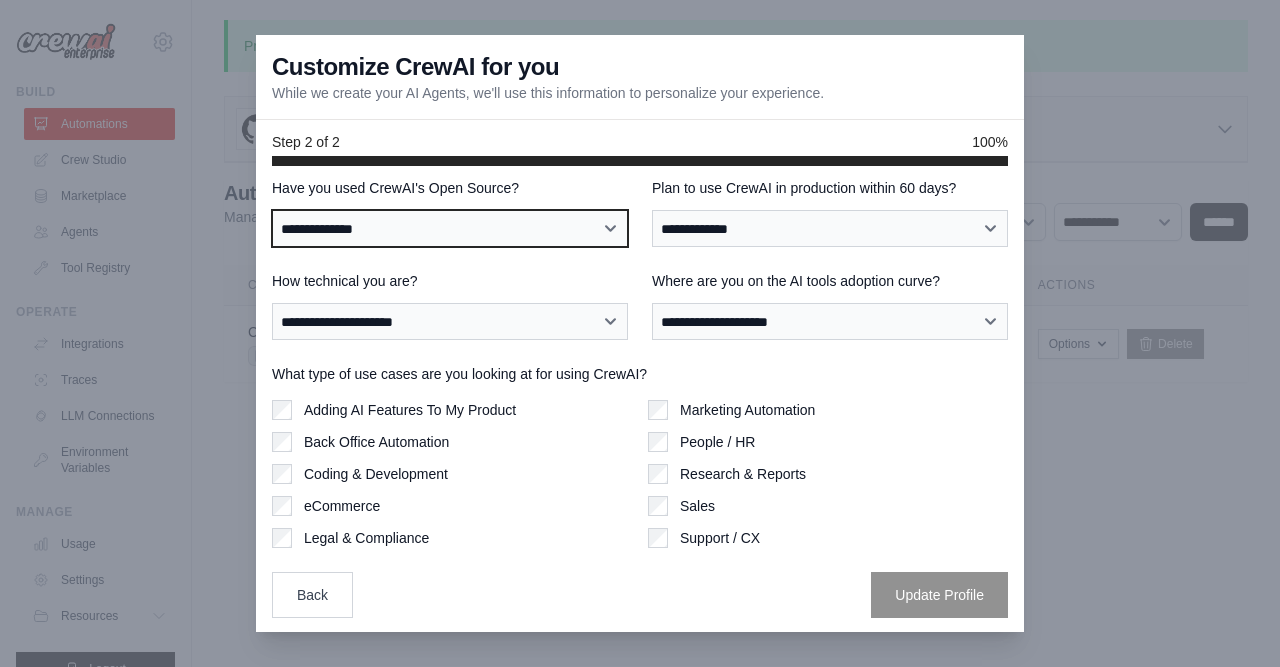 click on "**********" at bounding box center [0, 0] 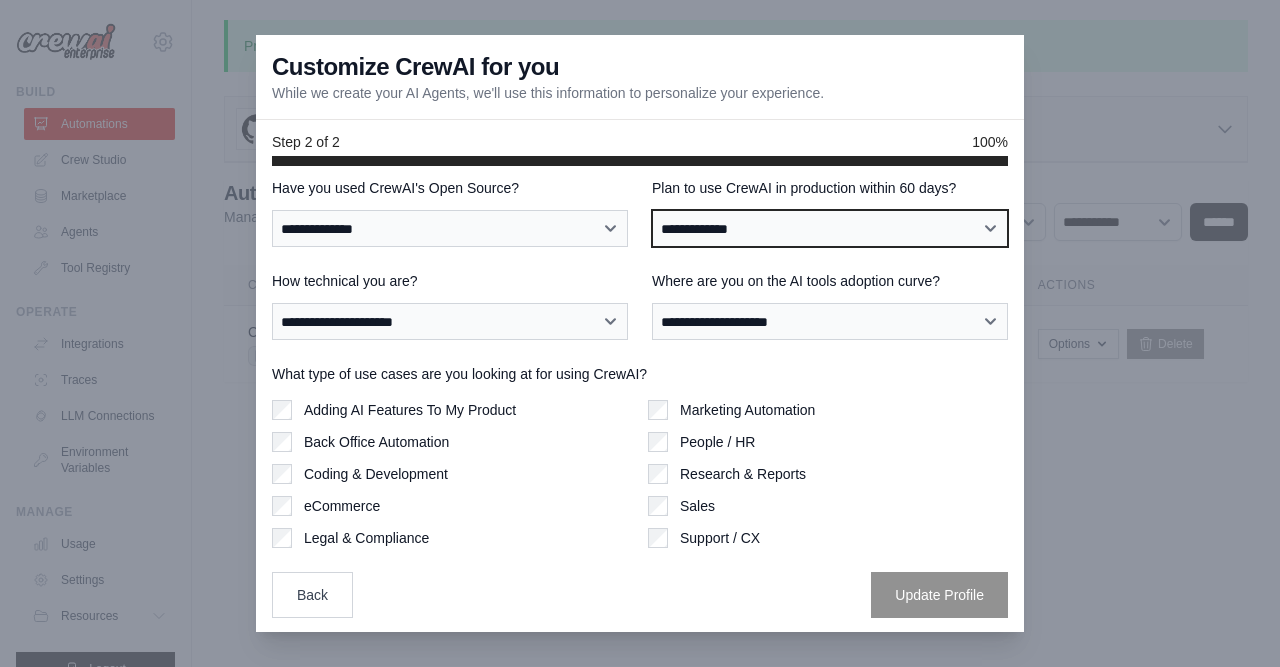 click on "**********" at bounding box center [830, 228] 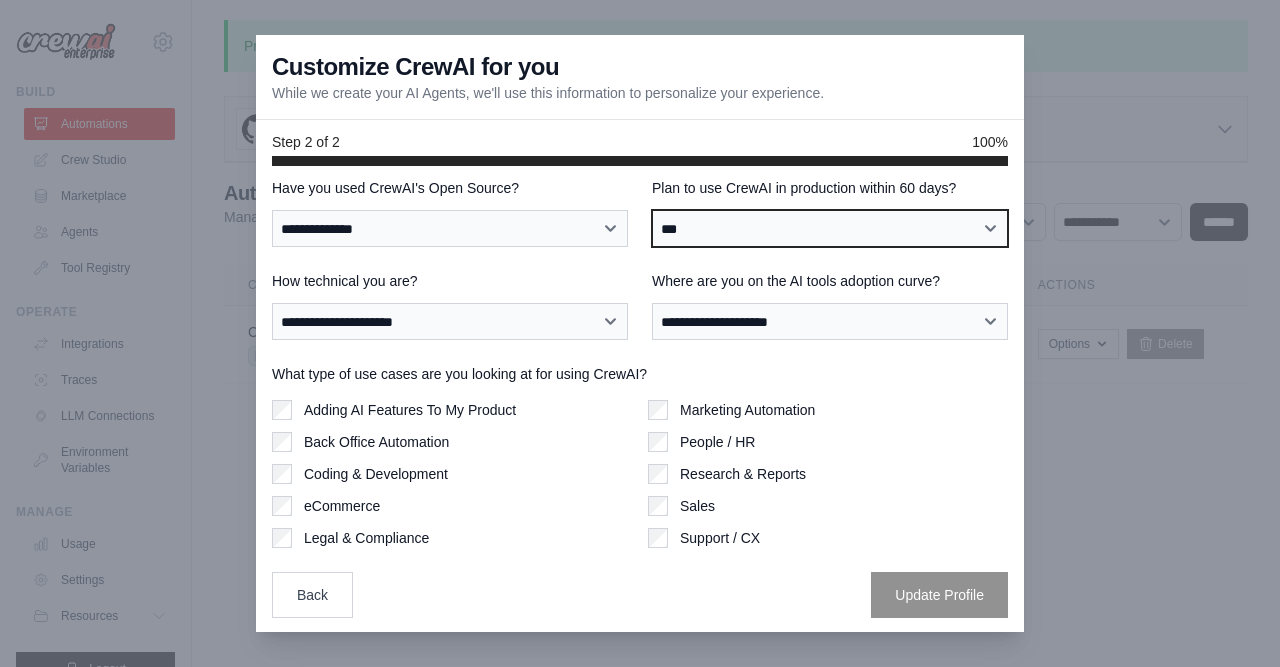 click on "***" at bounding box center (0, 0) 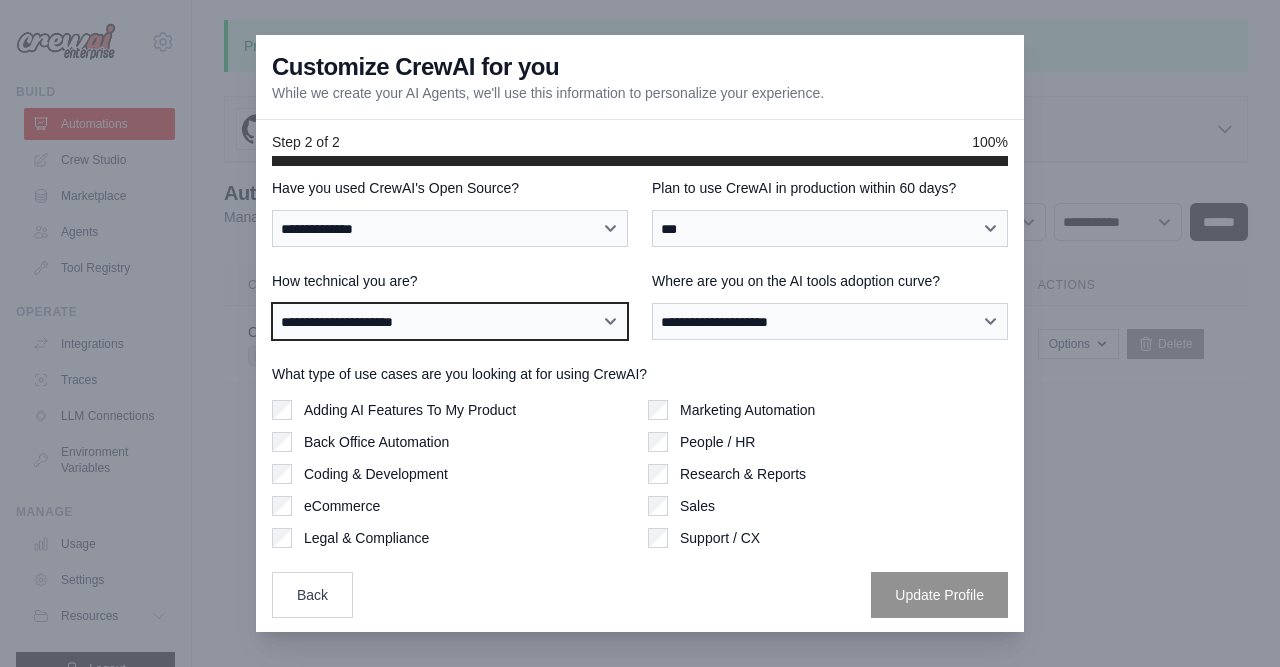 click on "**********" at bounding box center (450, 321) 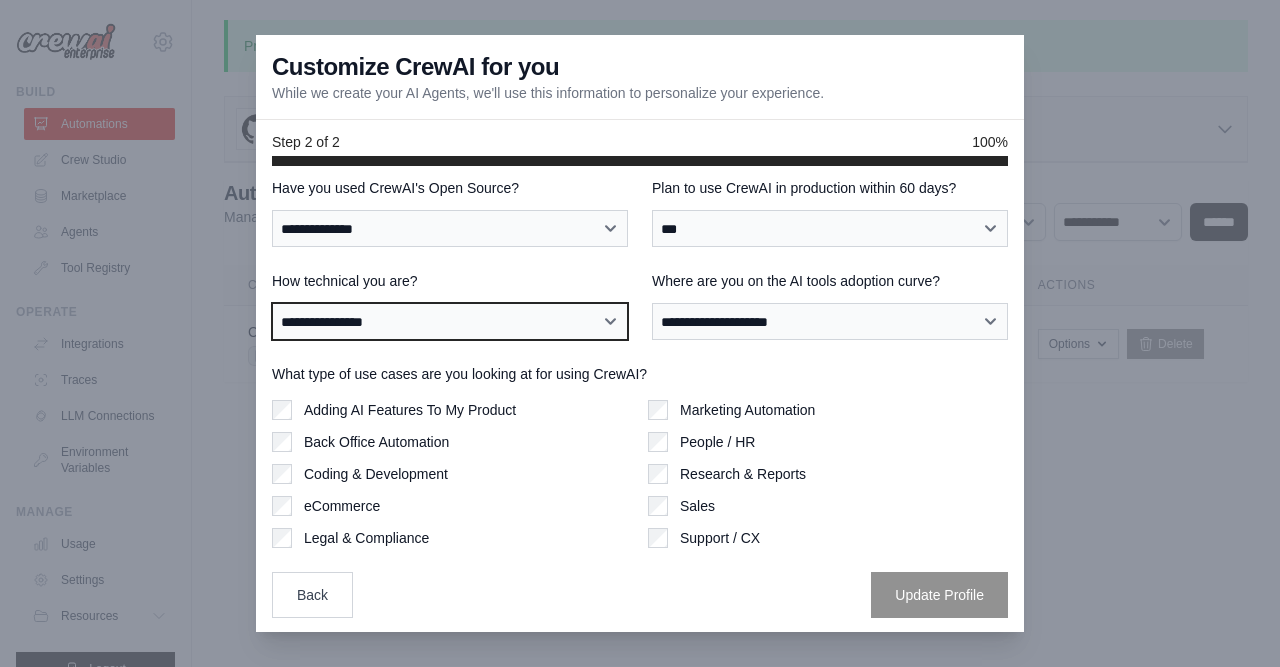 click on "**********" at bounding box center (0, 0) 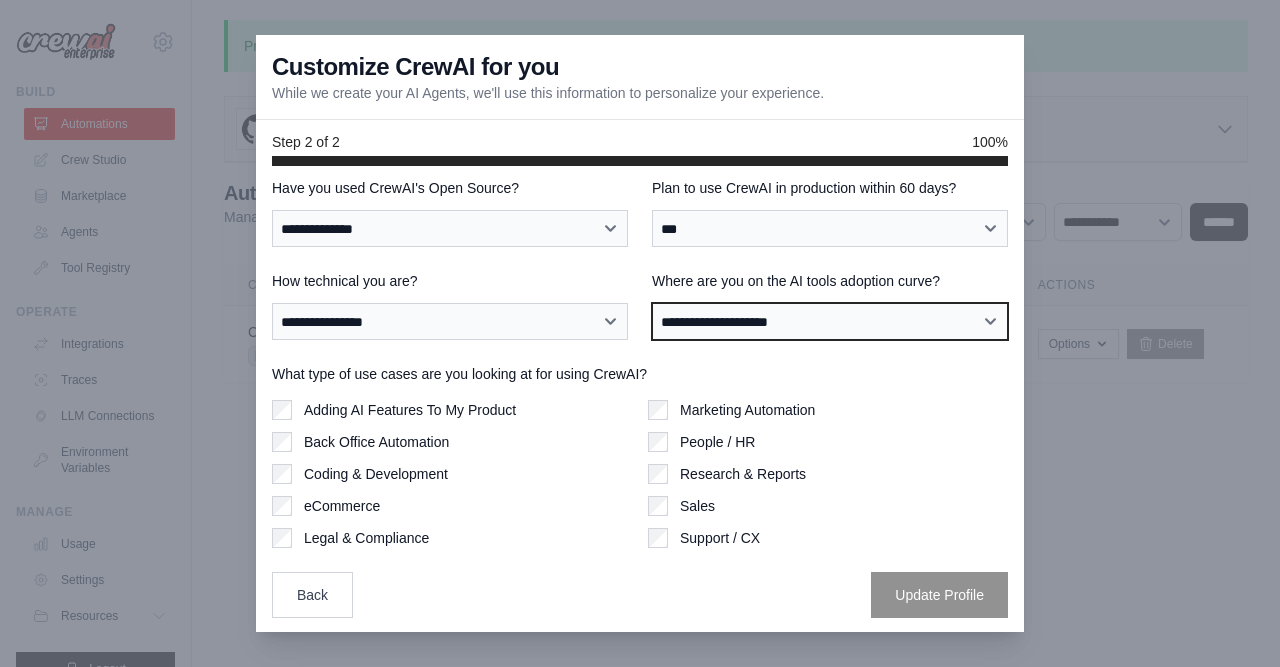 click on "**********" at bounding box center (830, 321) 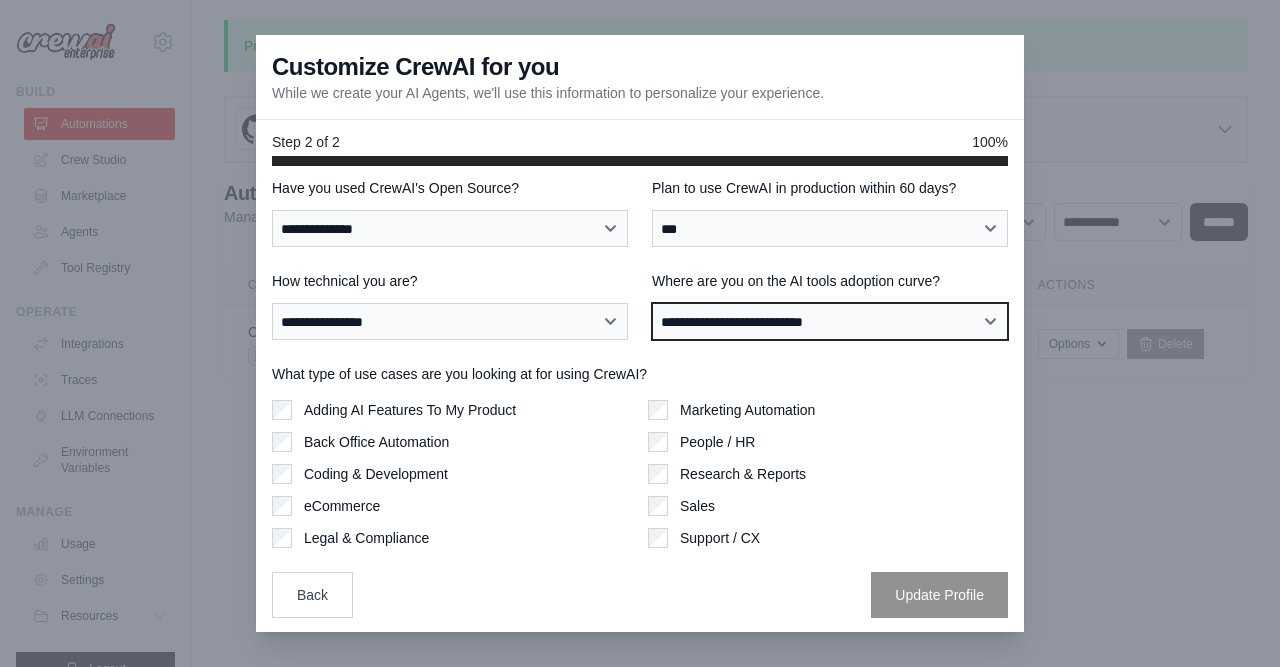 click on "**********" at bounding box center [0, 0] 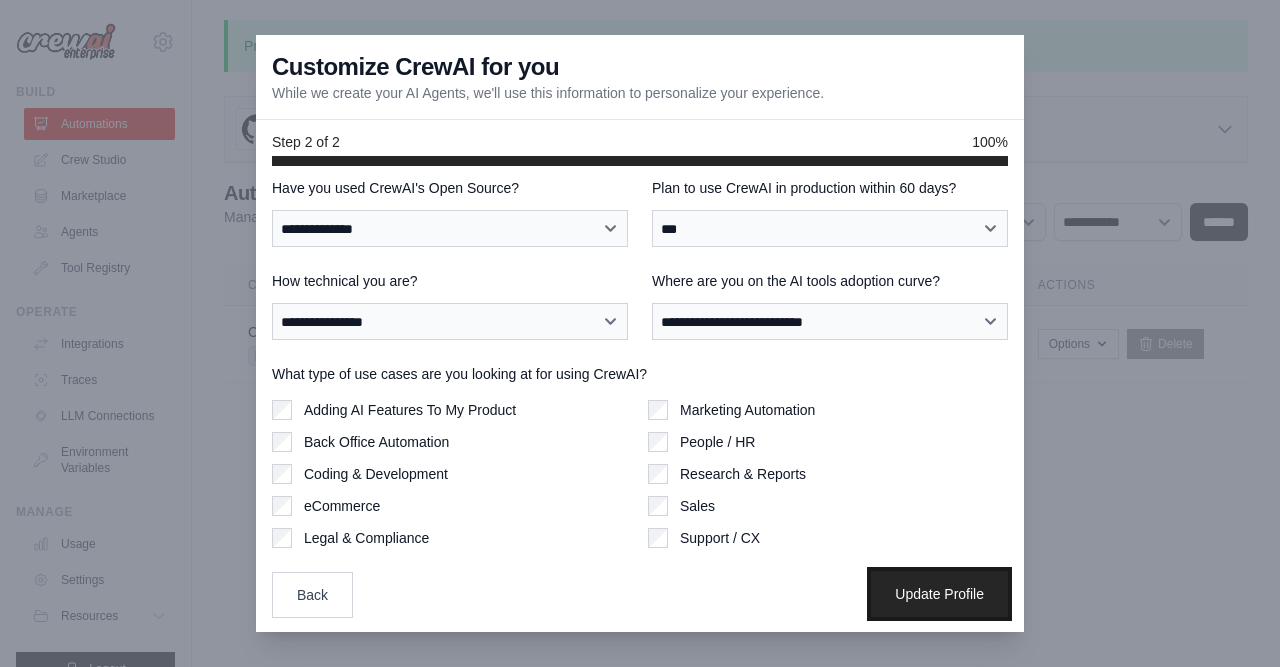 click on "Update Profile" at bounding box center [939, 594] 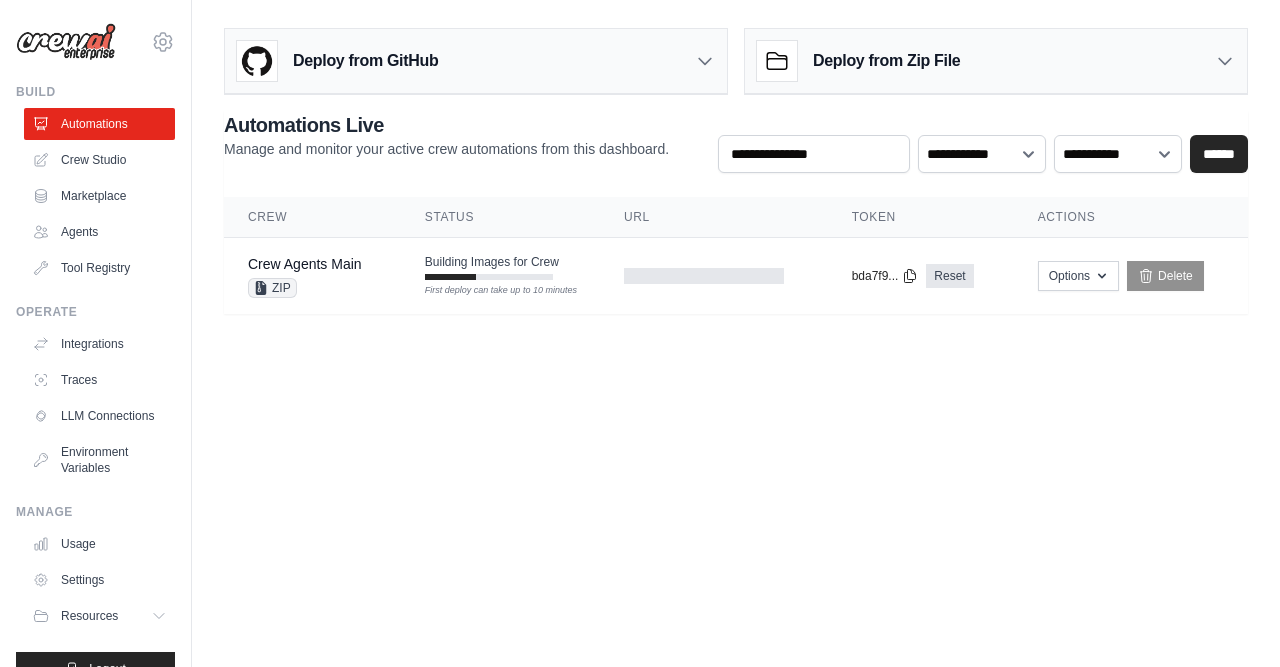 scroll, scrollTop: 0, scrollLeft: 0, axis: both 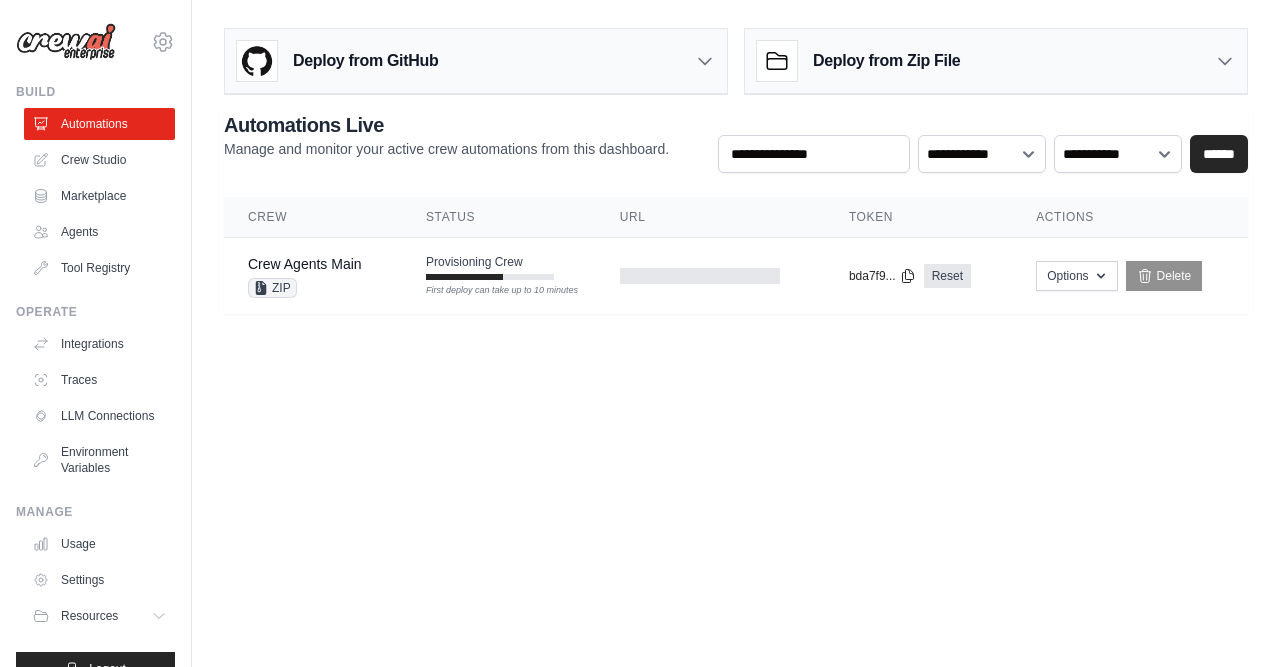 click on "gunarahul@example.com
Settings
Build
Automations
Crew Studio" at bounding box center (640, 333) 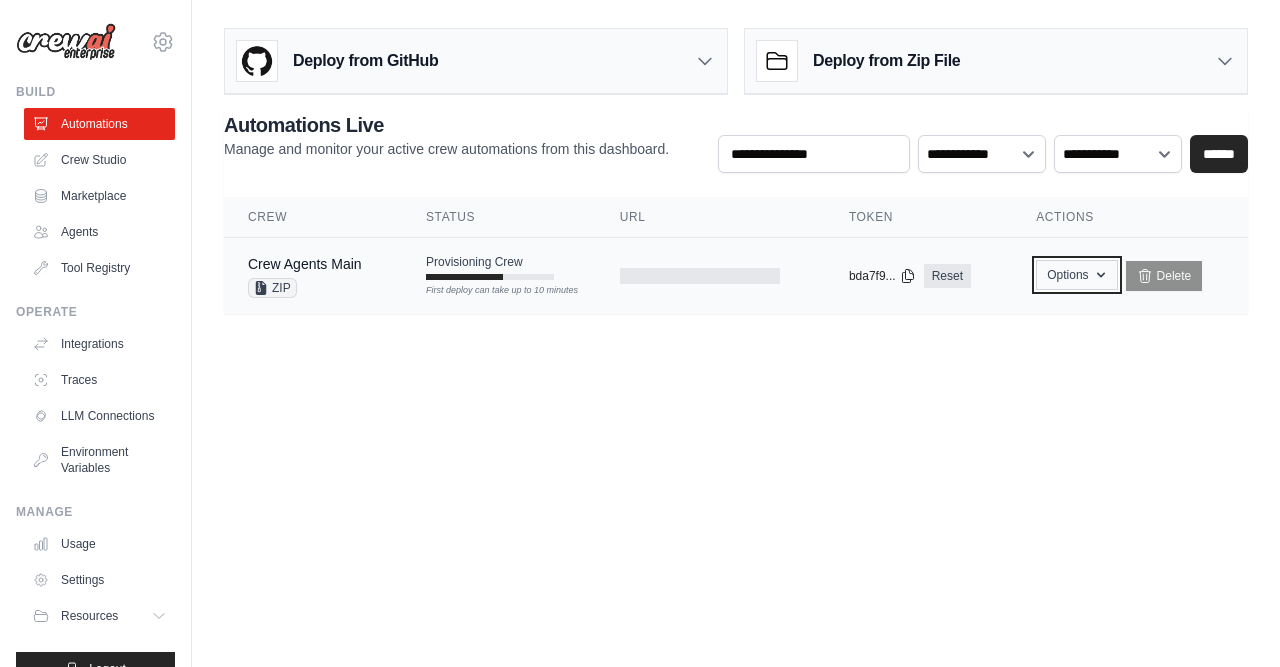 click on "Options" at bounding box center [1076, 275] 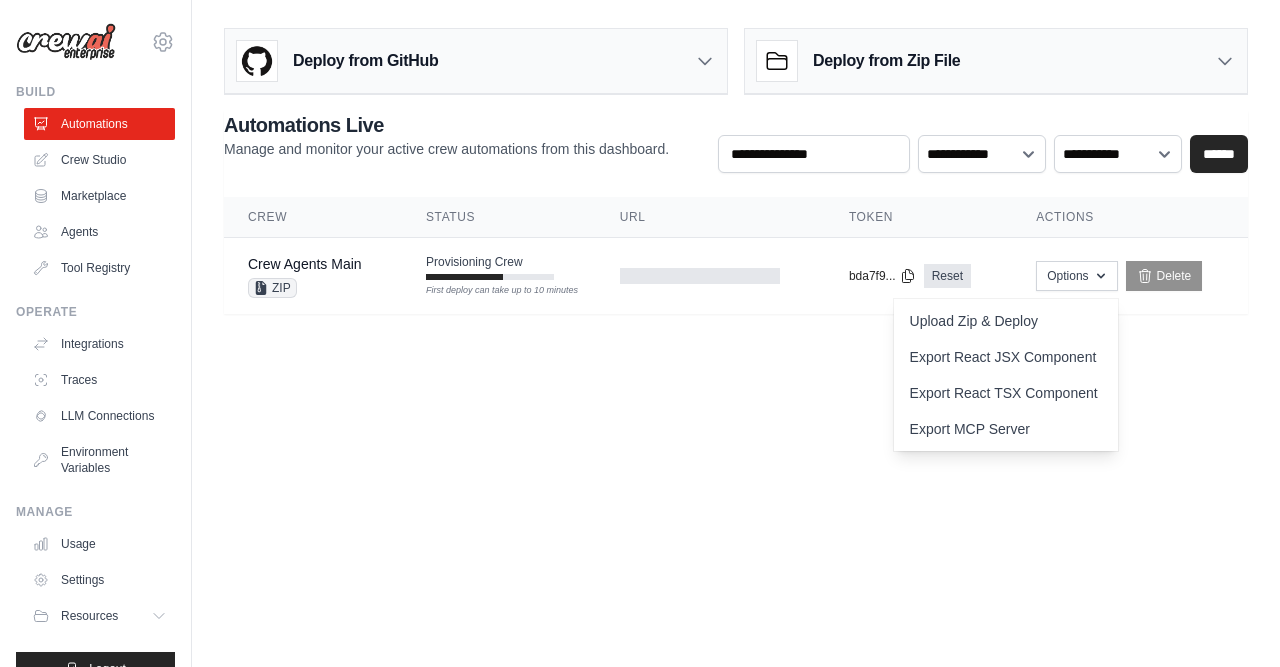 click on "gunarahul@example.com
Settings
Build
Automations
Crew Studio" at bounding box center (640, 333) 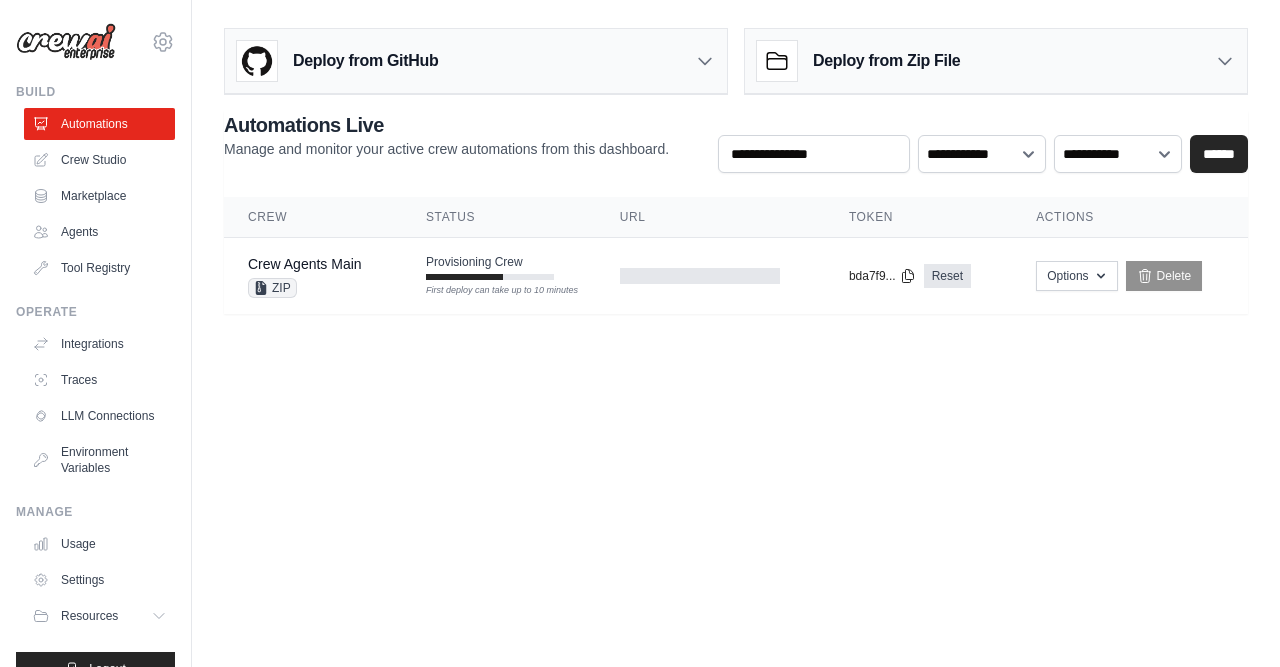 click on "gunarahul@example.com
Settings
Build
Automations
Crew Studio" at bounding box center (640, 333) 